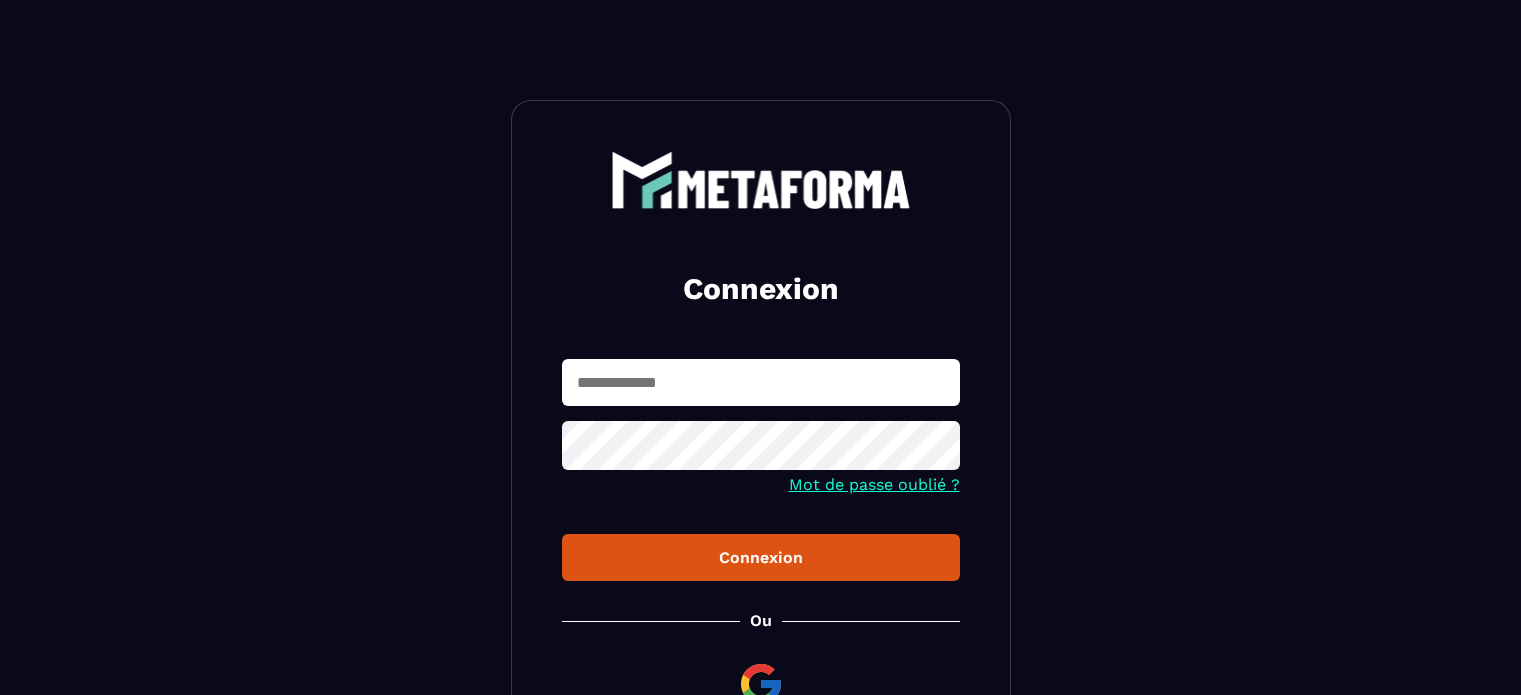 scroll, scrollTop: 0, scrollLeft: 0, axis: both 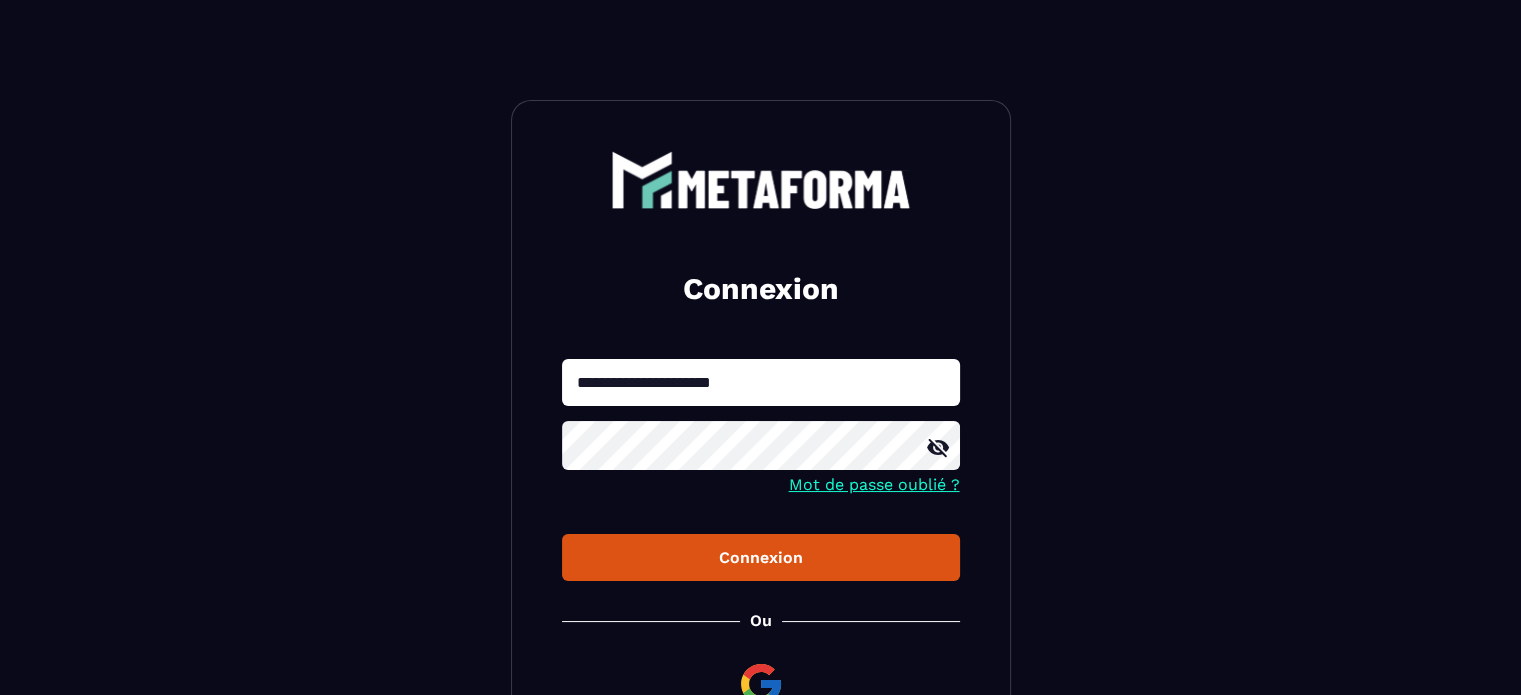type on "**********" 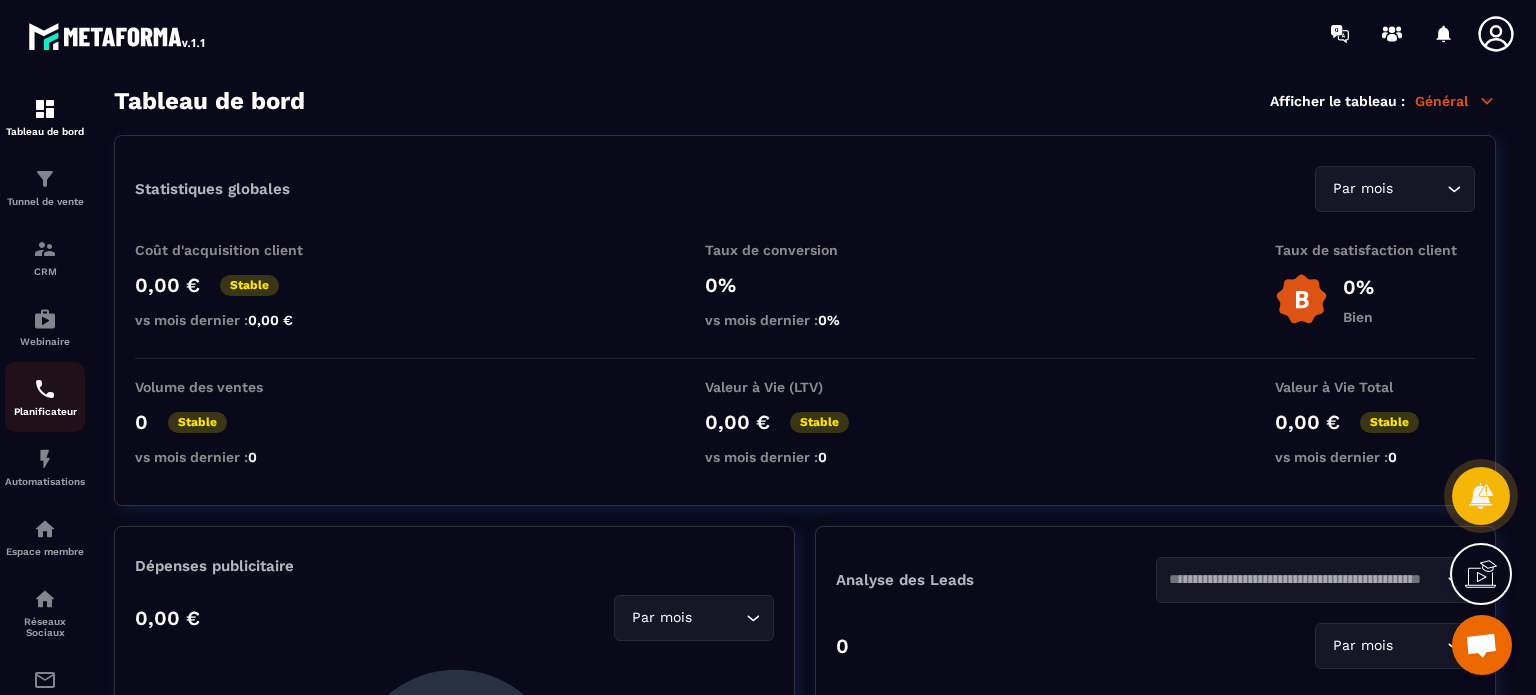 click at bounding box center (45, 389) 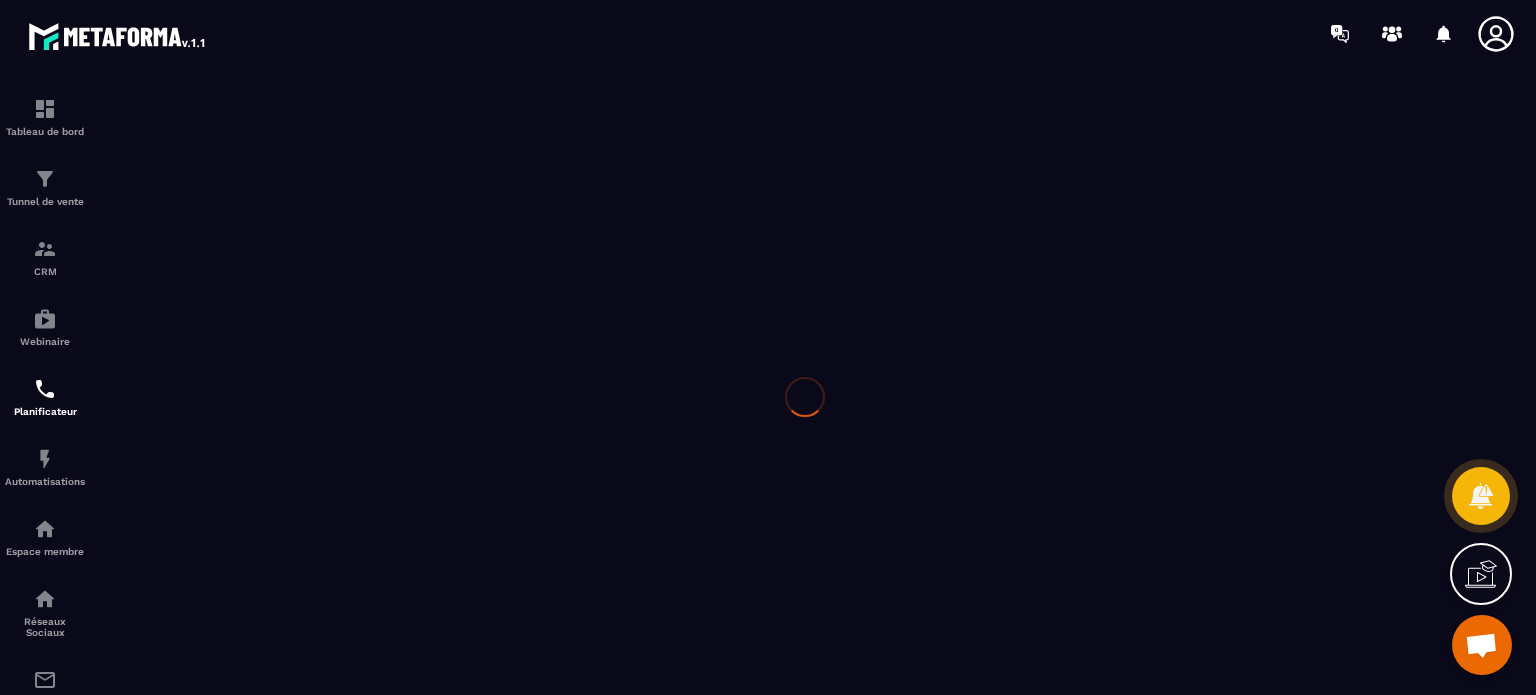 scroll, scrollTop: 0, scrollLeft: 0, axis: both 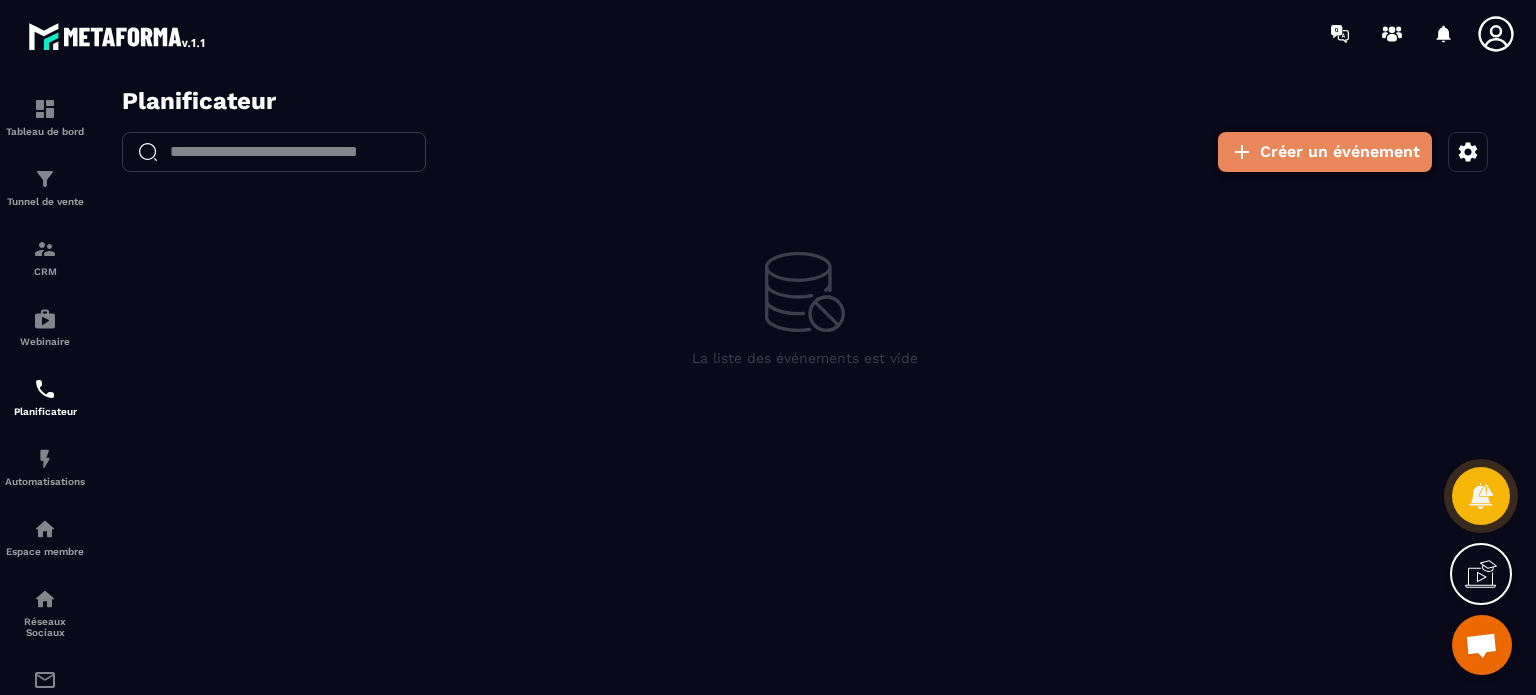 click on "Créer un événement" at bounding box center [1325, 152] 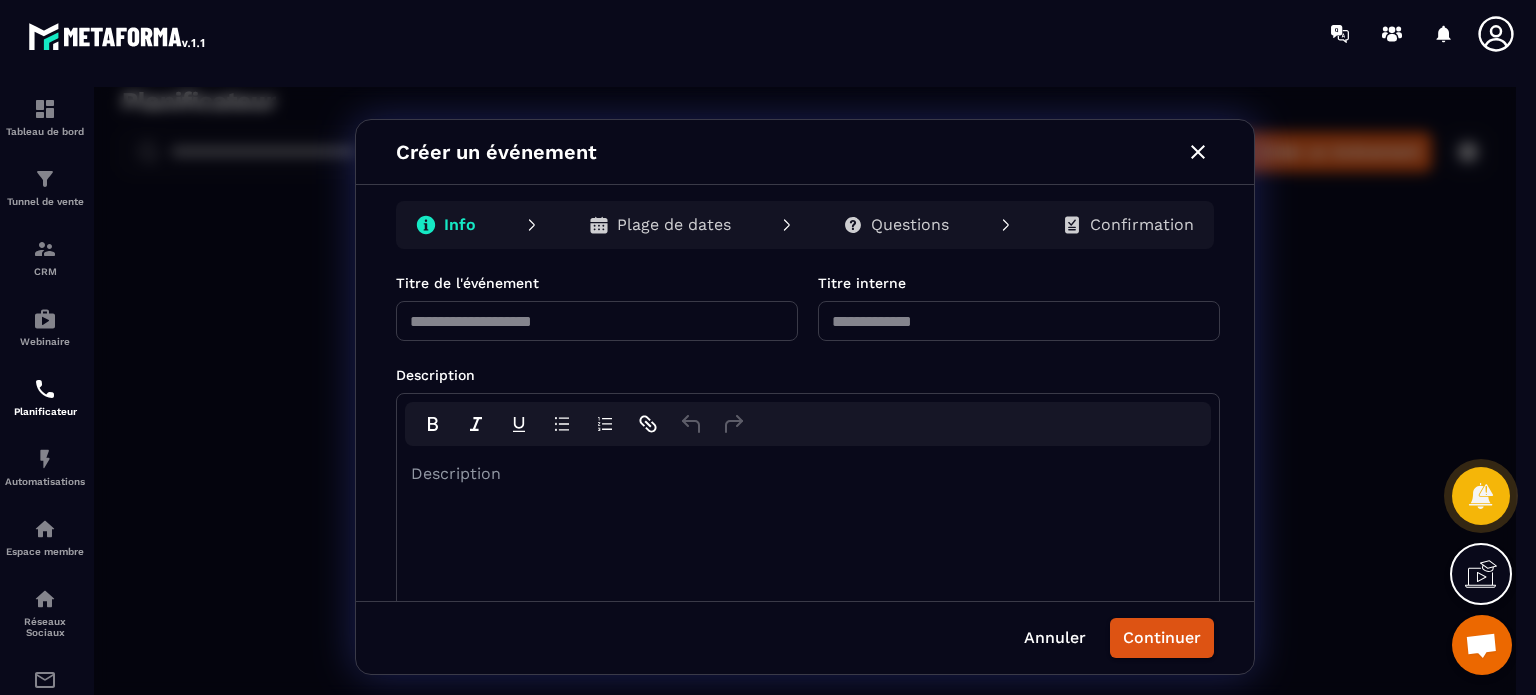 click at bounding box center [597, 321] 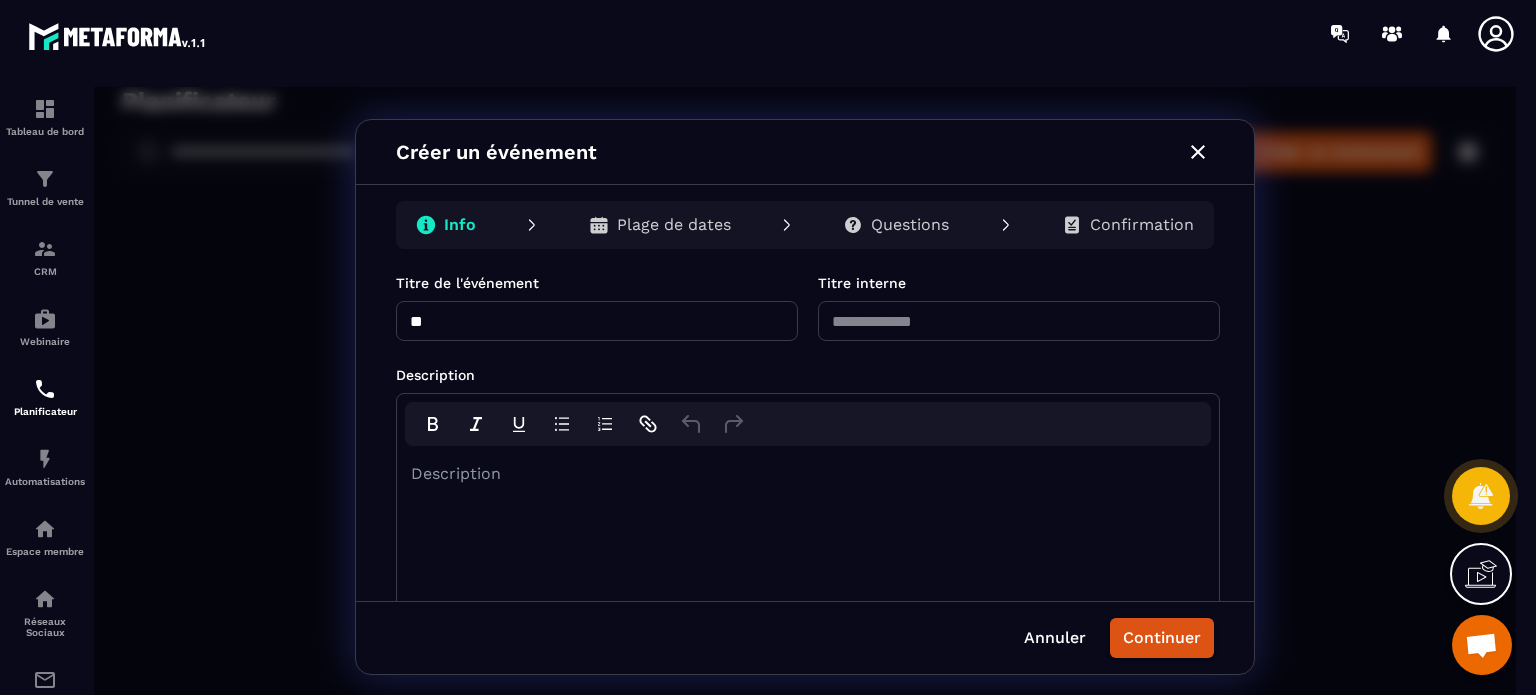 type on "*" 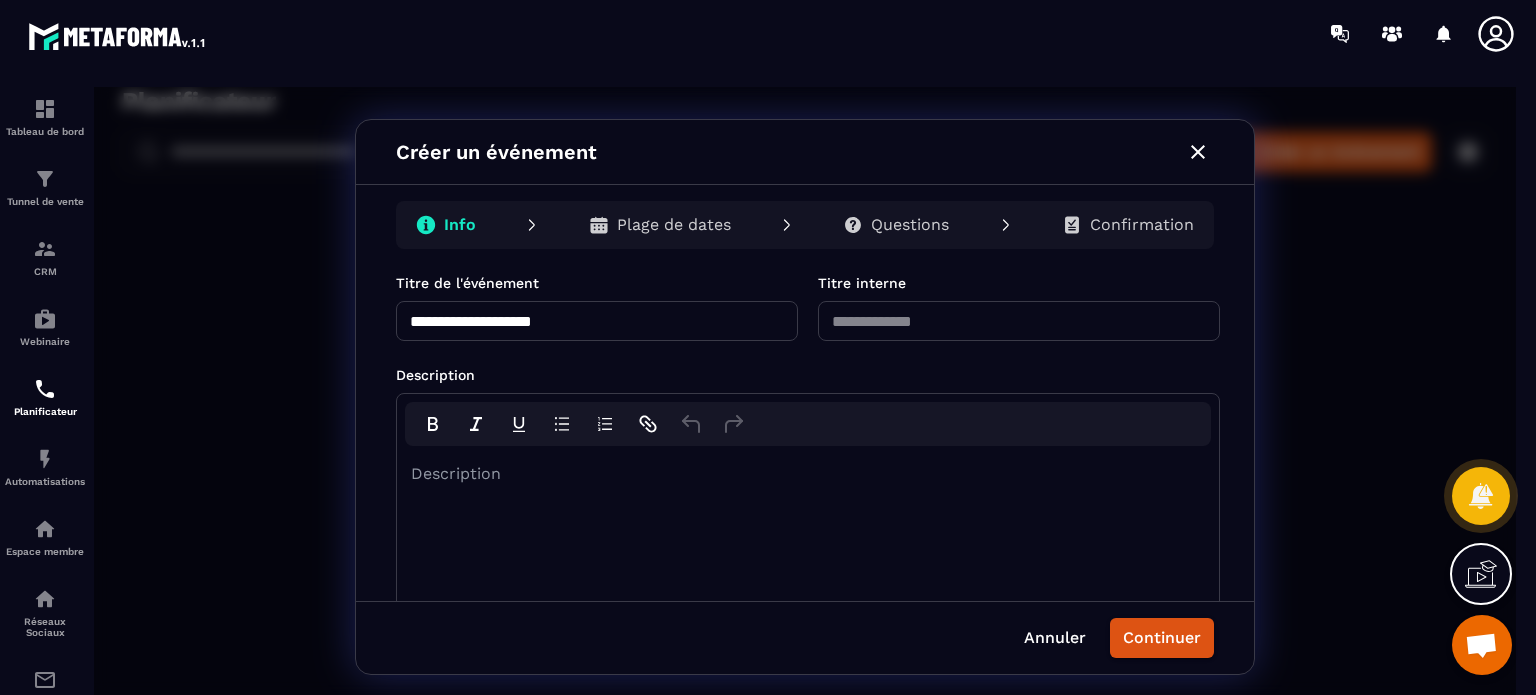 type on "**********" 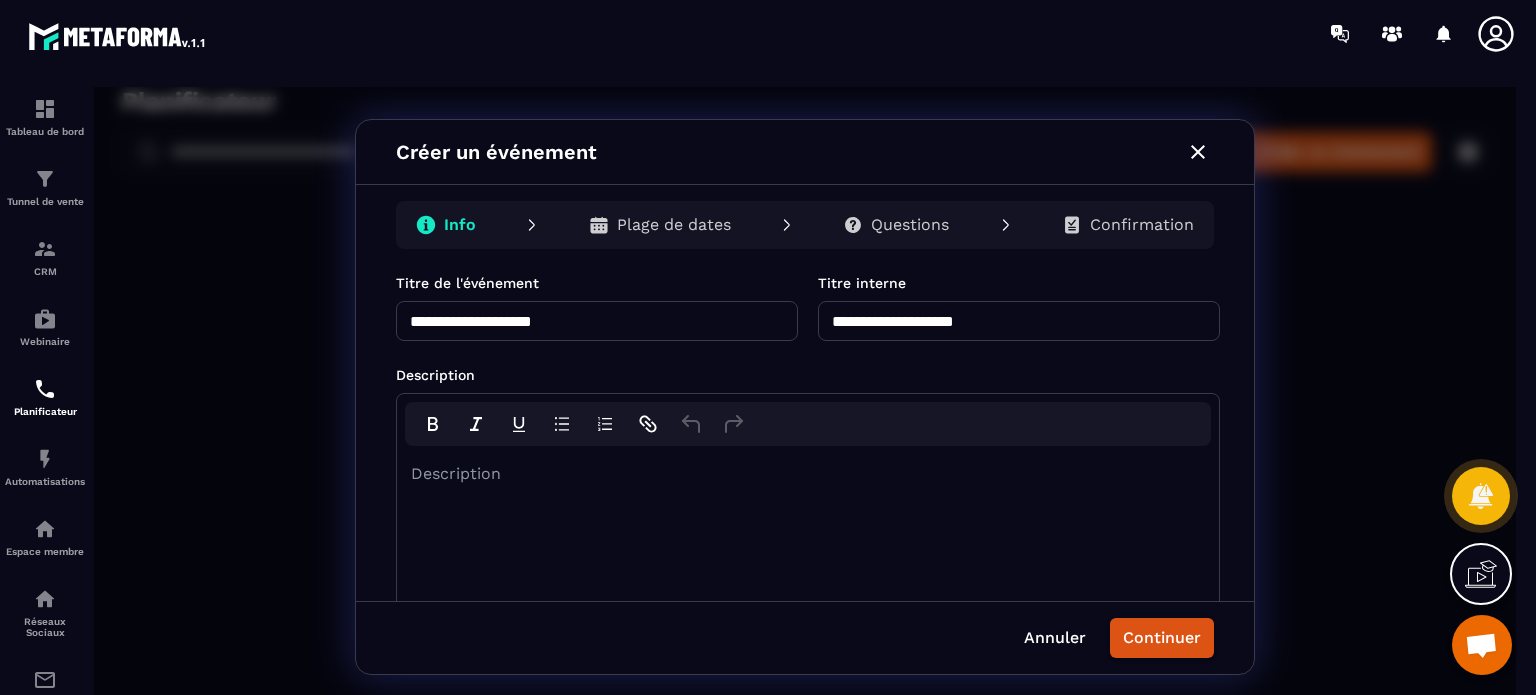 type on "**********" 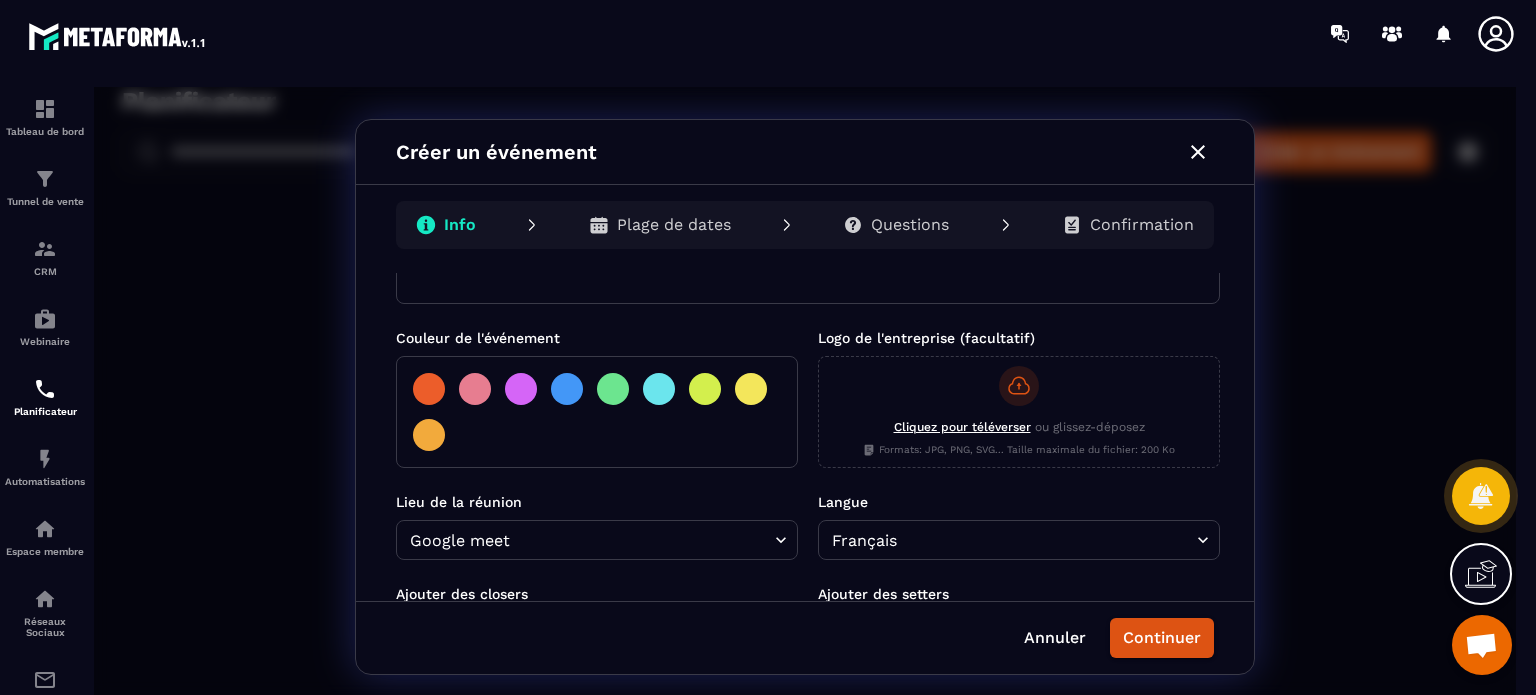 scroll, scrollTop: 381, scrollLeft: 0, axis: vertical 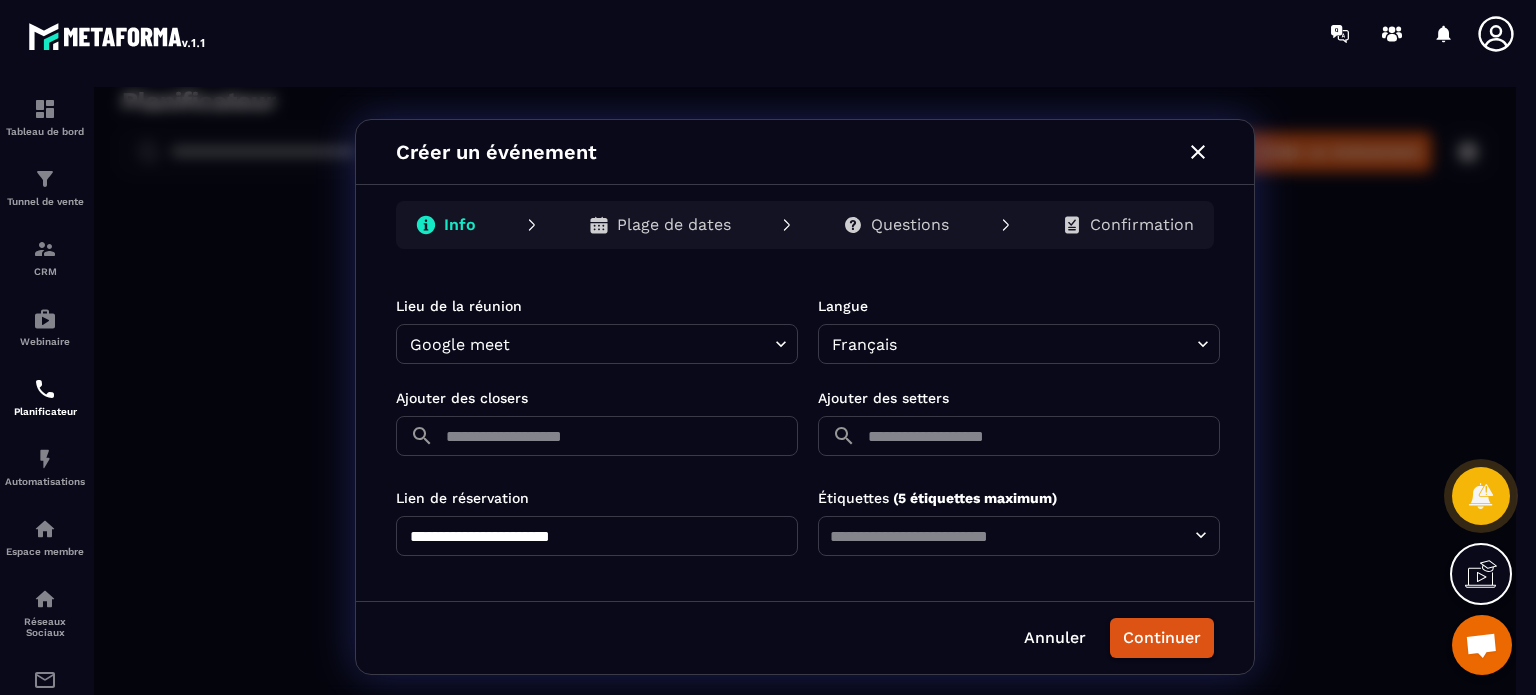 click at bounding box center (620, 436) 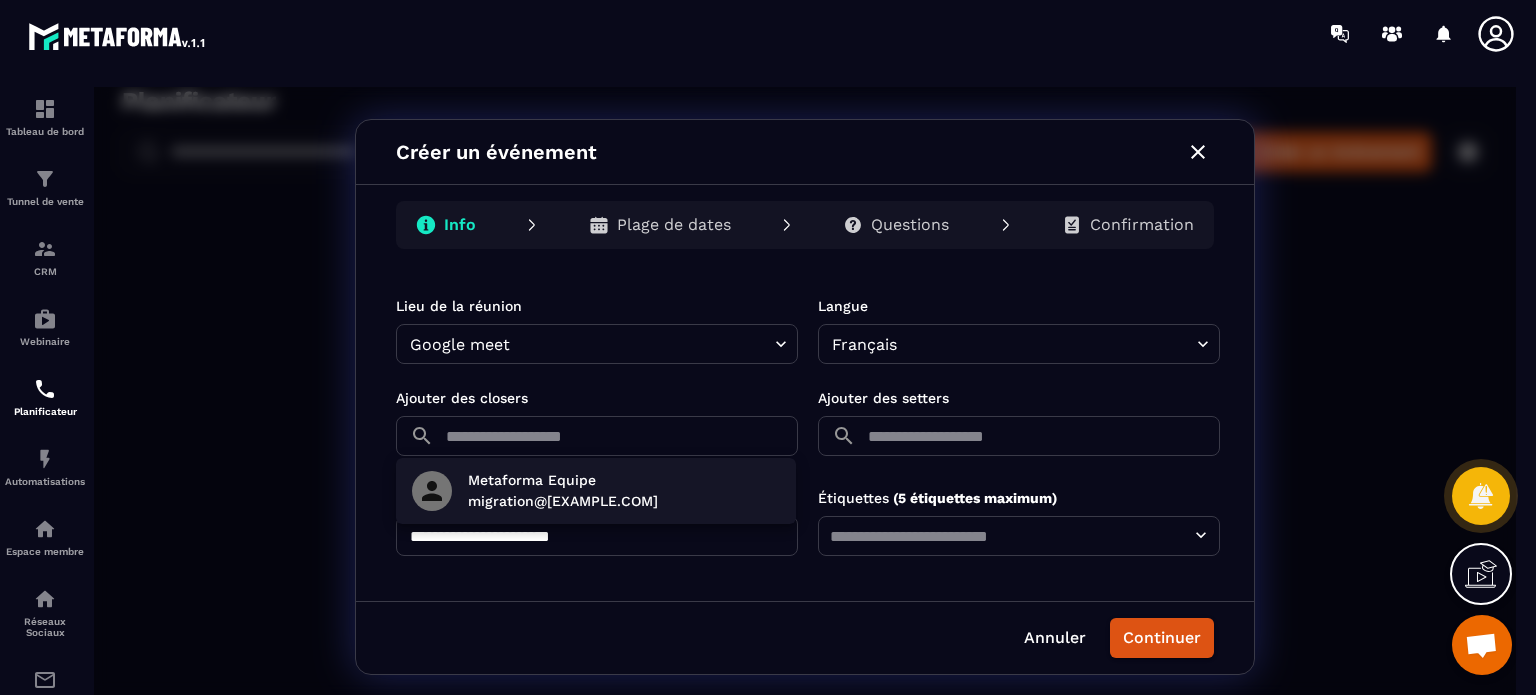 click at bounding box center (805, 397) 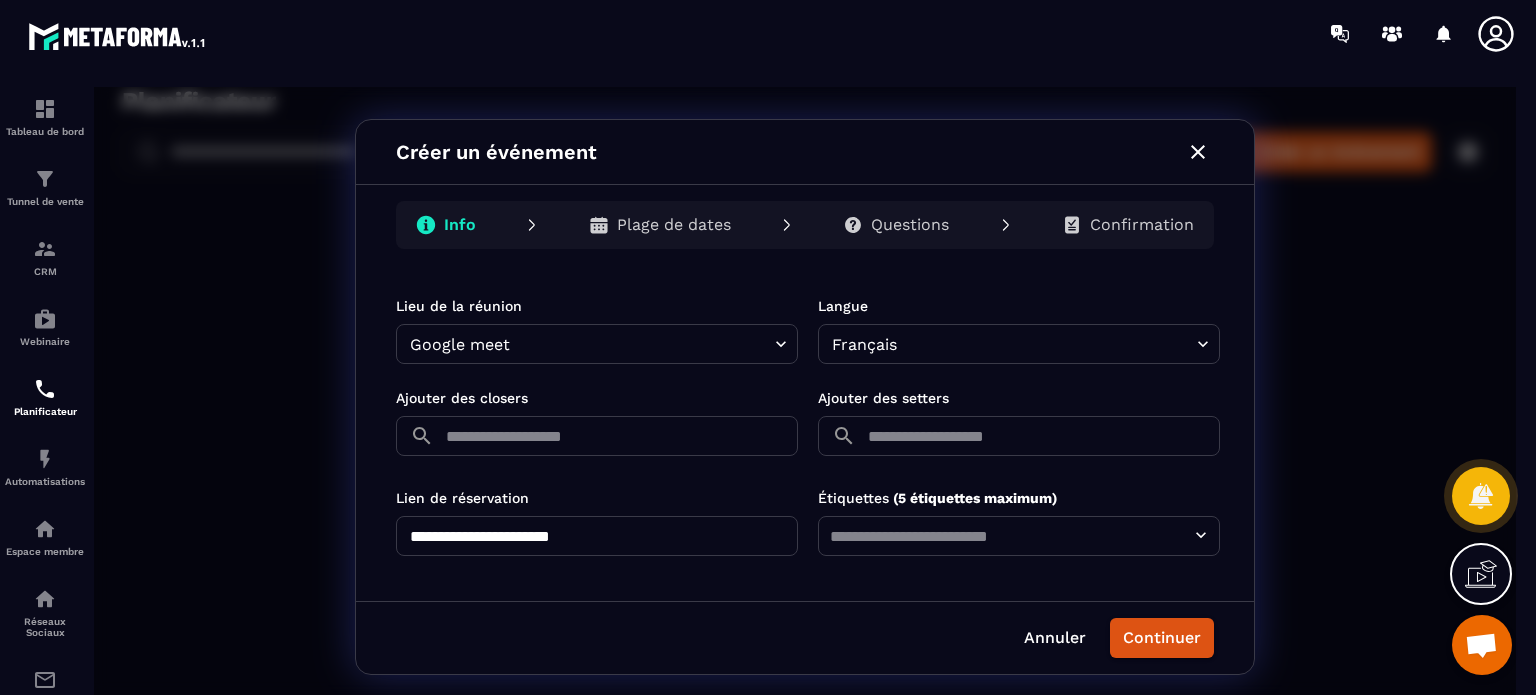 click on "**********" at bounding box center (597, 536) 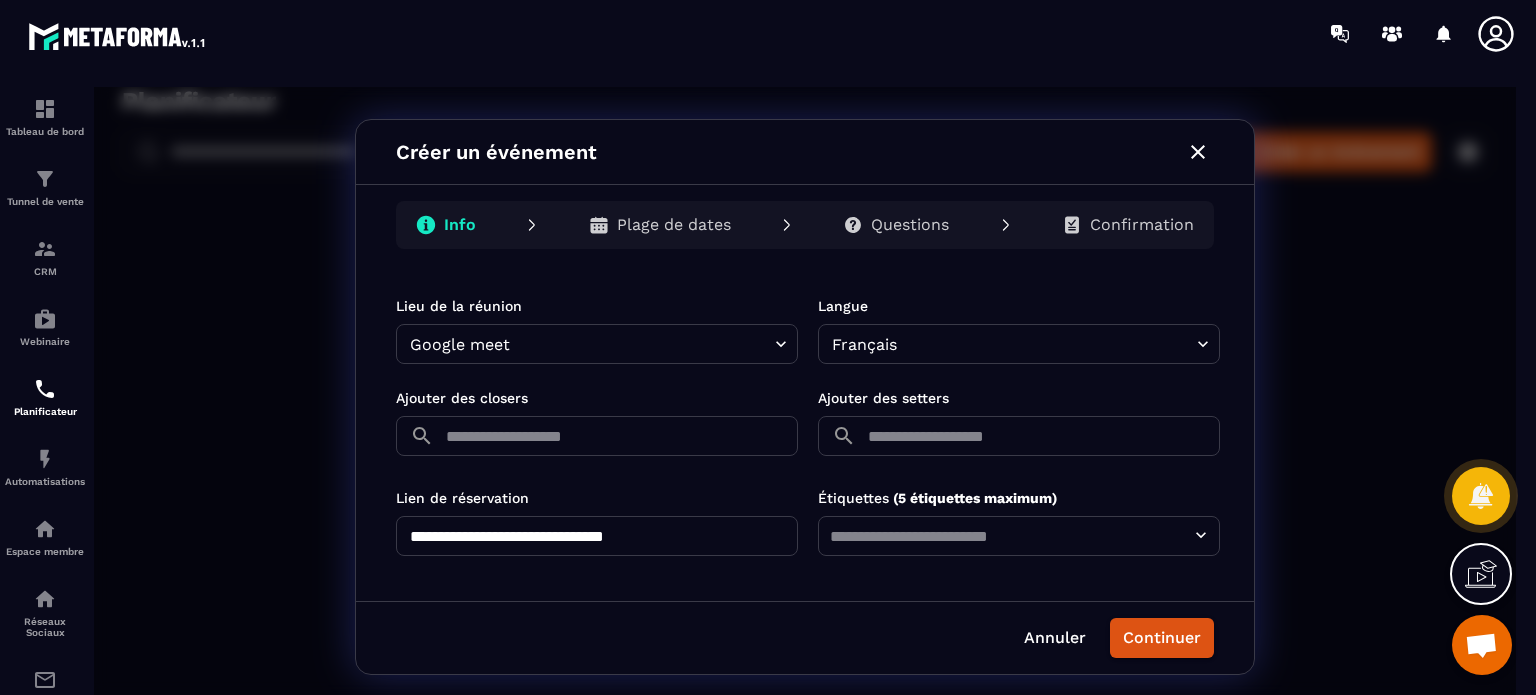 drag, startPoint x: 404, startPoint y: 532, endPoint x: 763, endPoint y: 548, distance: 359.35638 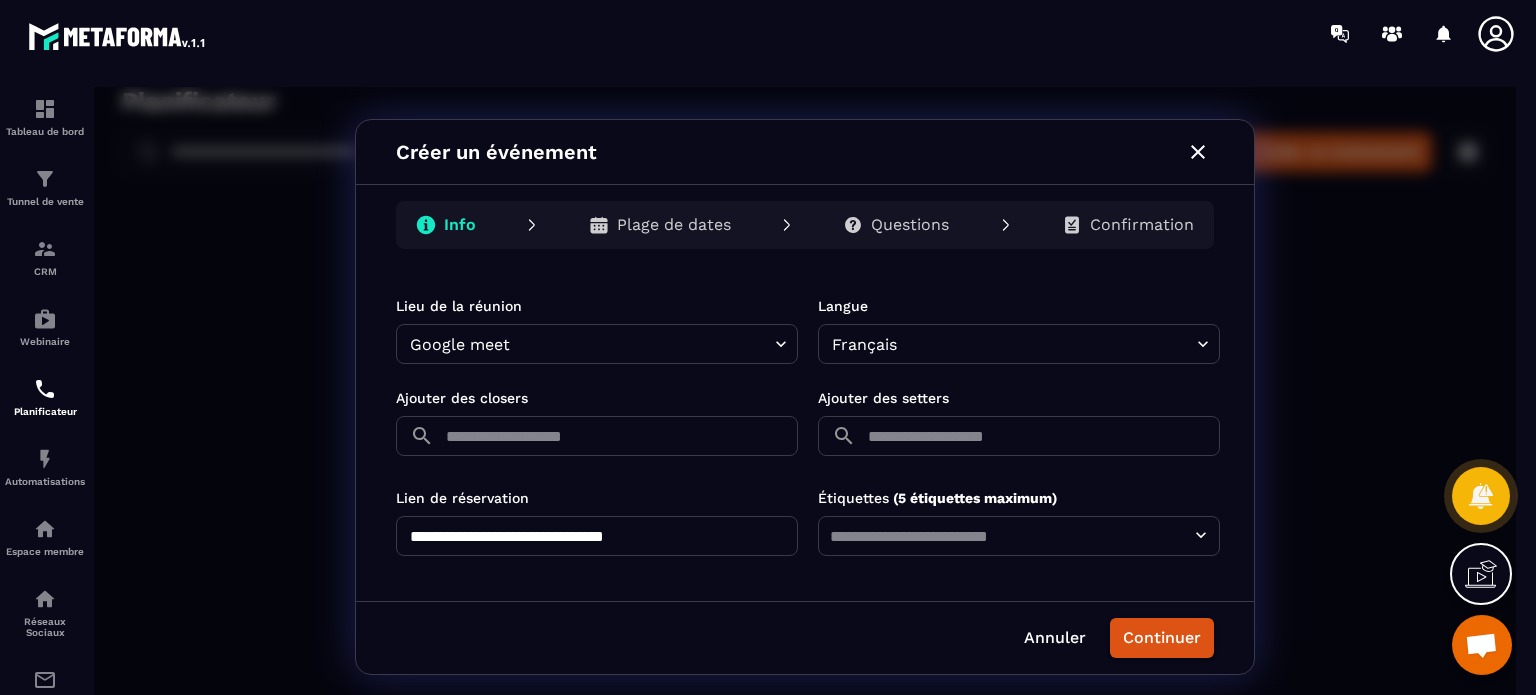 click on "Questions" at bounding box center [910, 225] 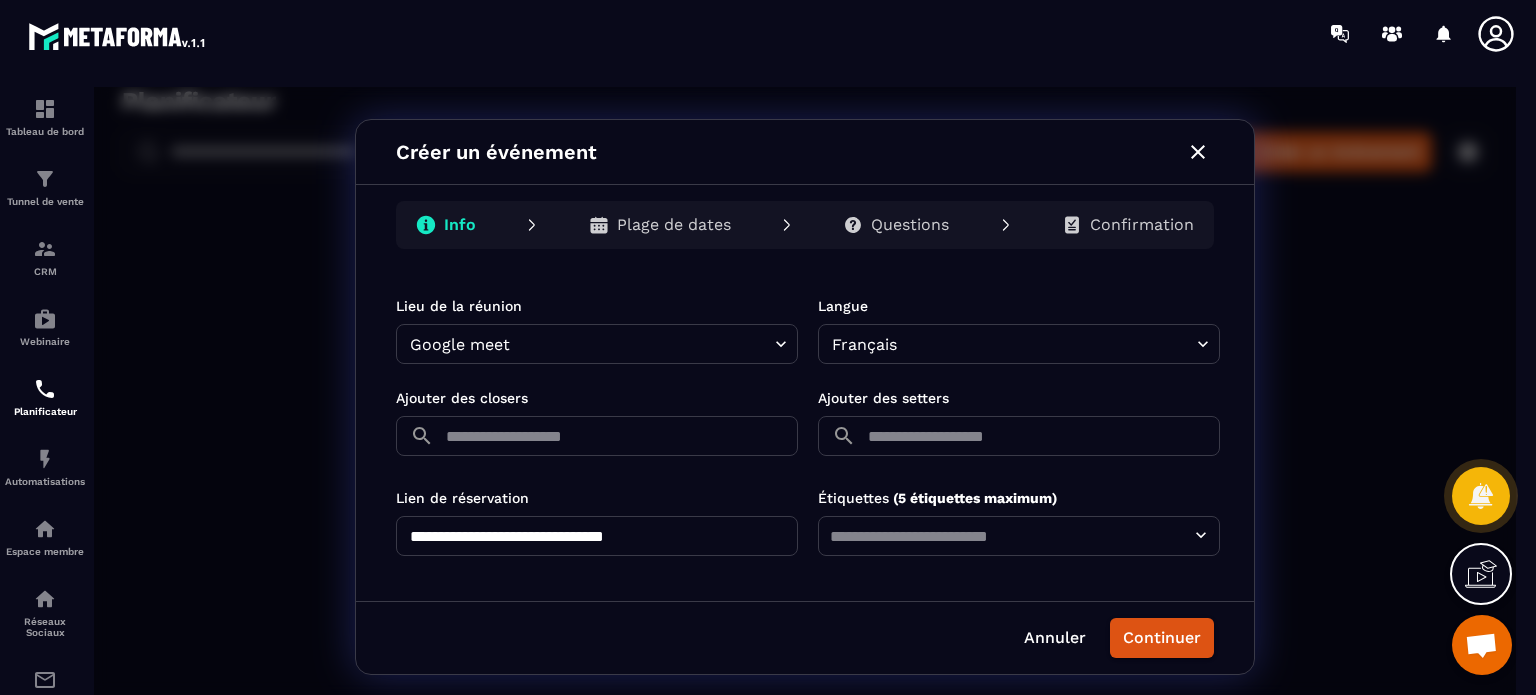 click on "Confirmation" at bounding box center [1142, 225] 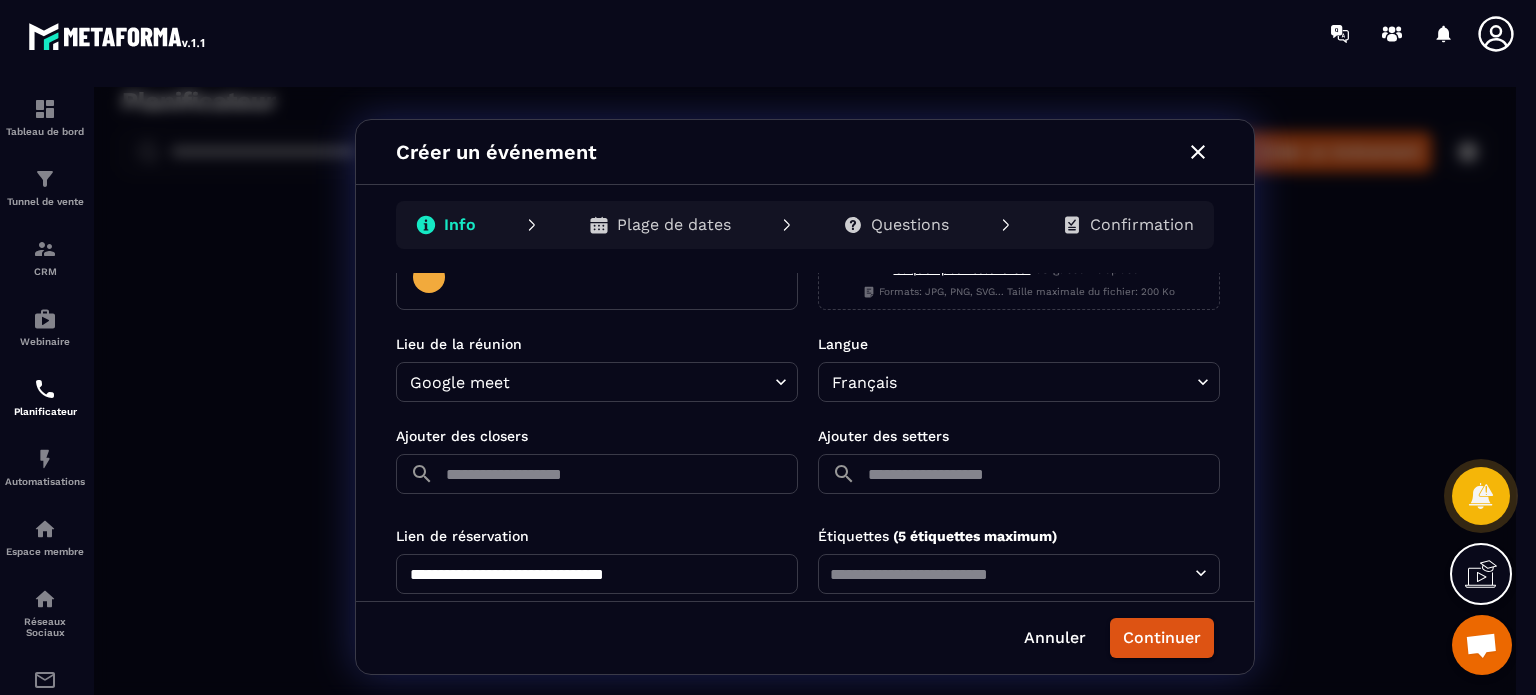 scroll, scrollTop: 509, scrollLeft: 0, axis: vertical 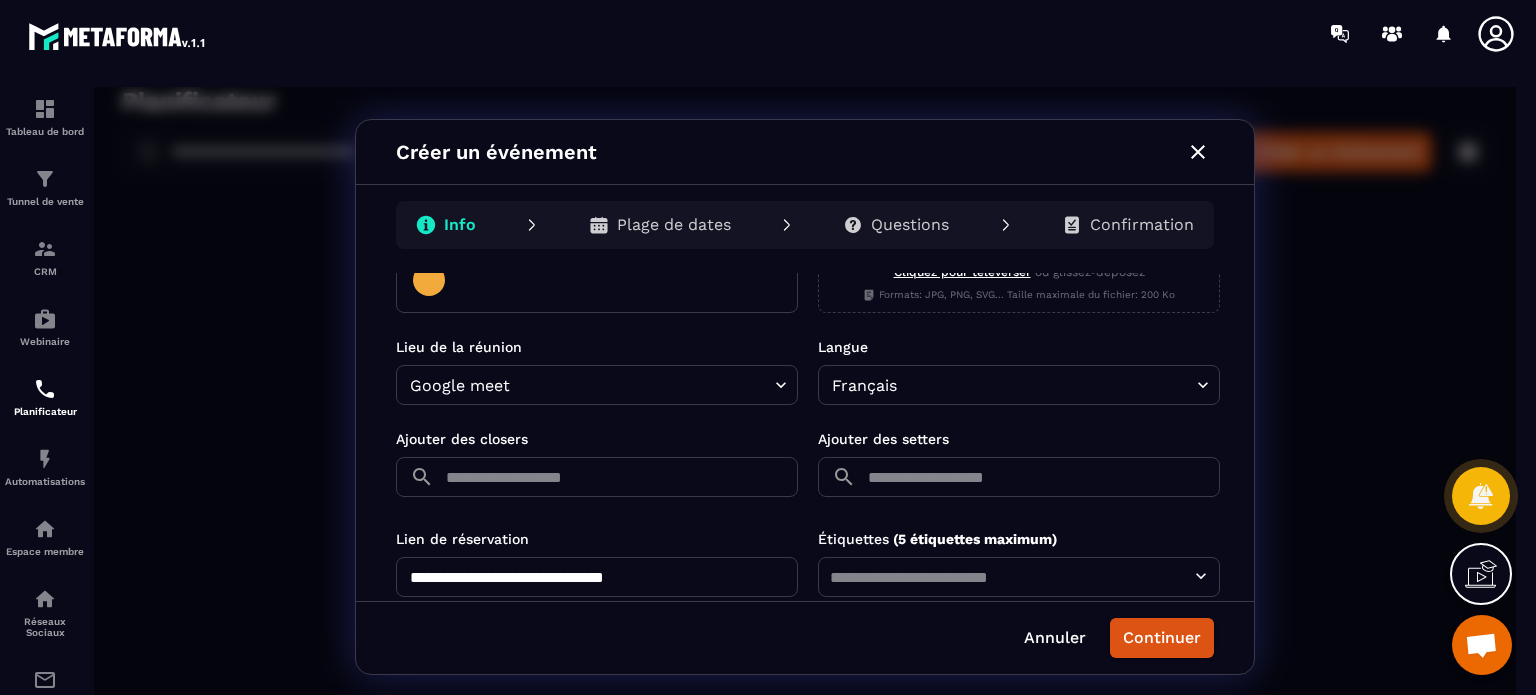 click at bounding box center (620, 477) 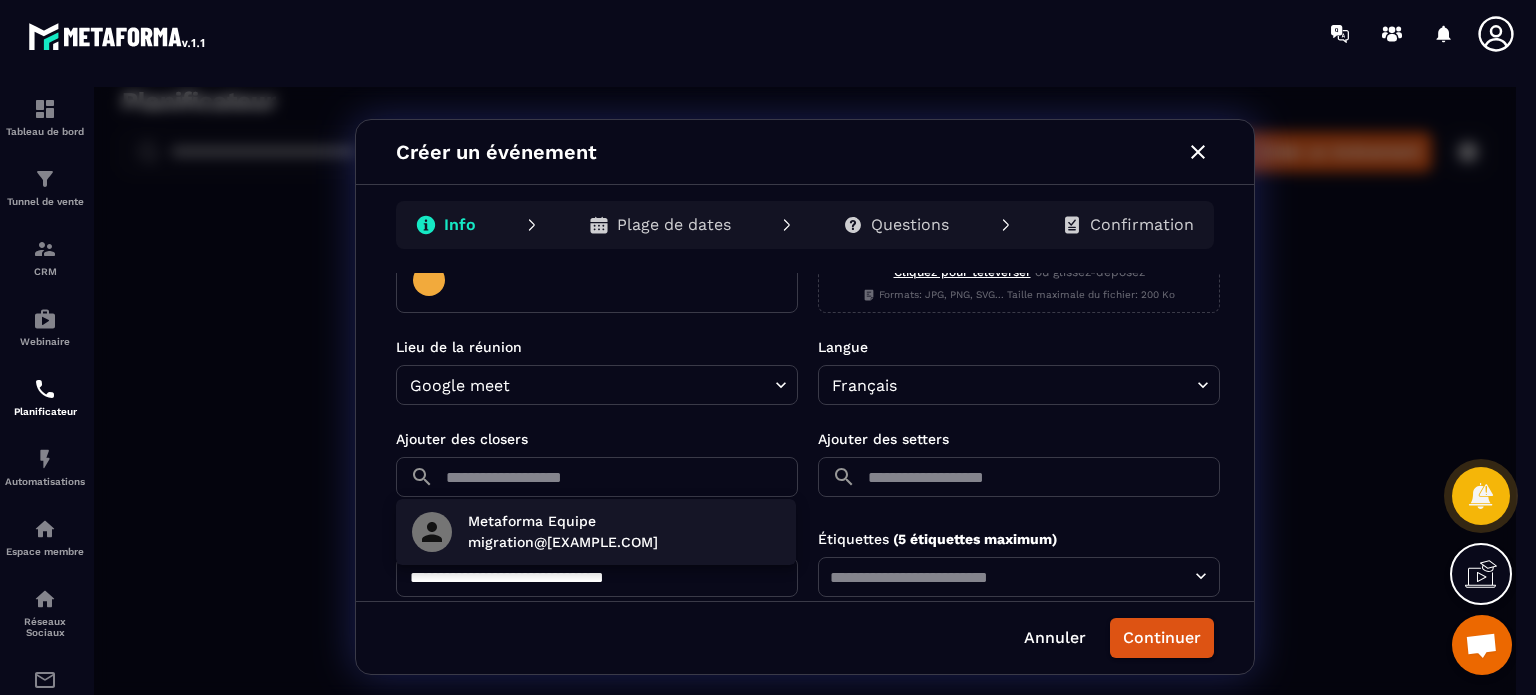 click at bounding box center (805, 397) 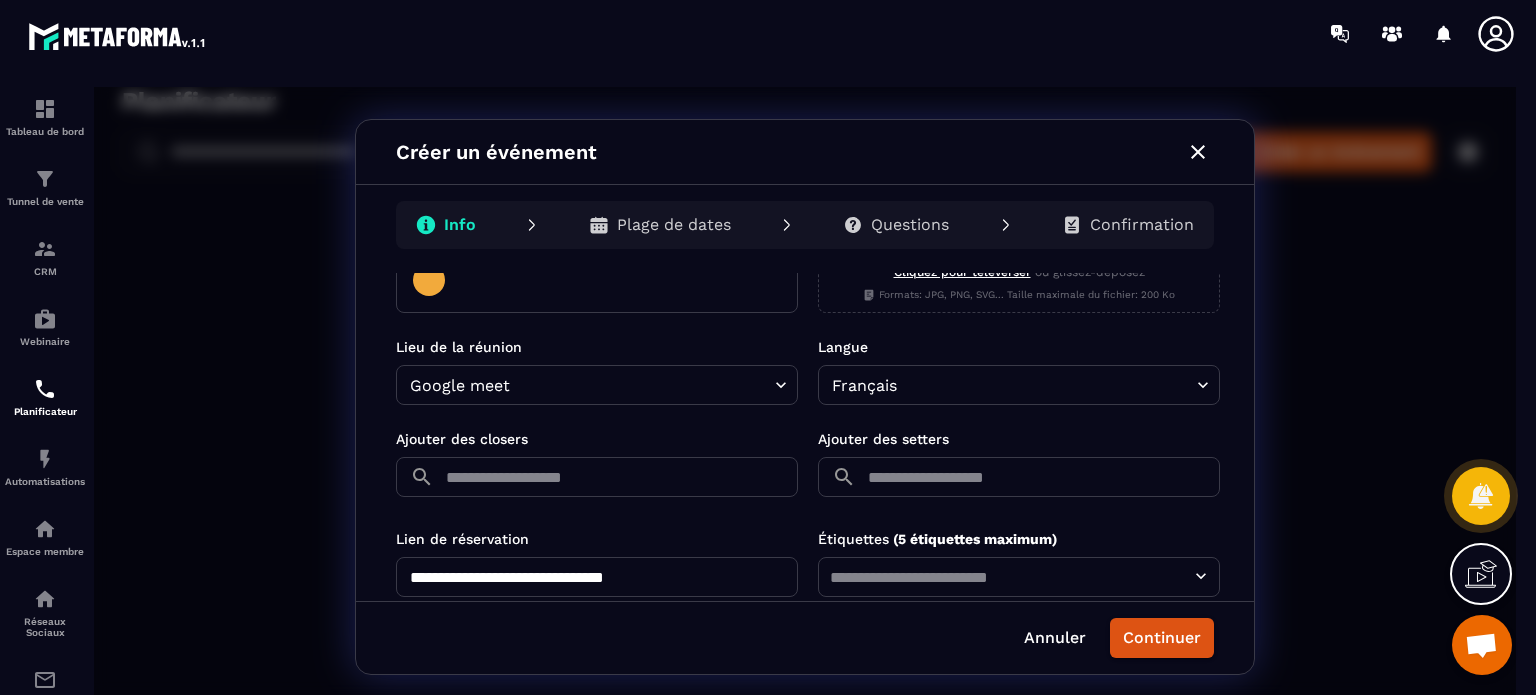 click 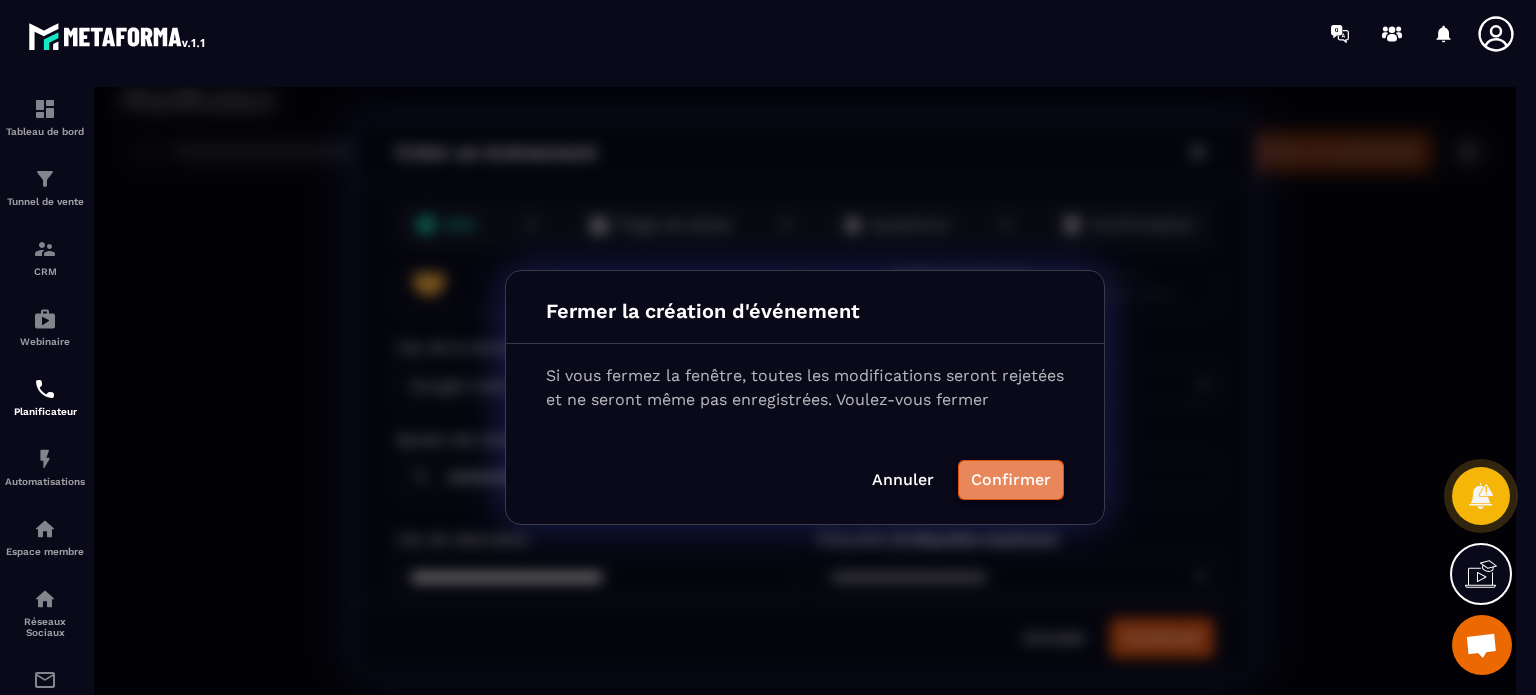 click on "Confirmer" at bounding box center (1011, 480) 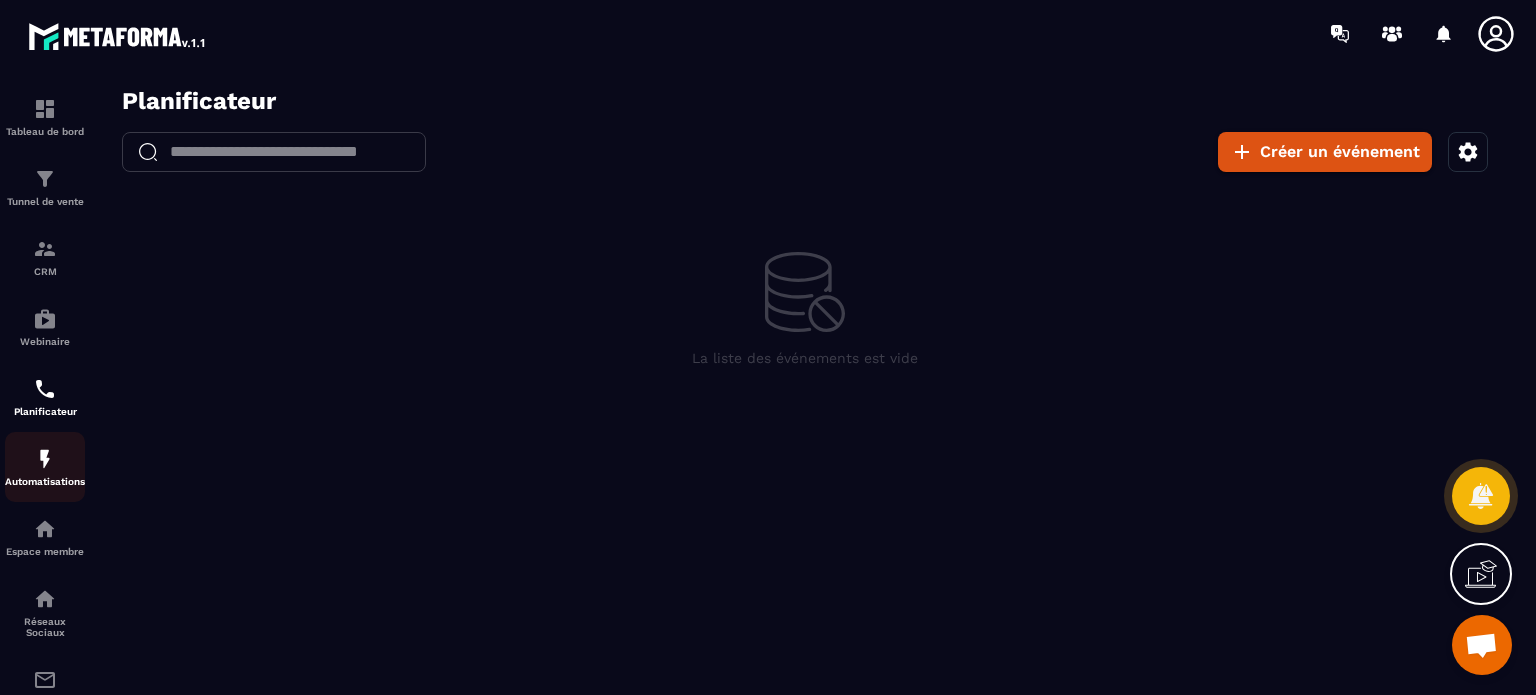 click on "Automatisations" 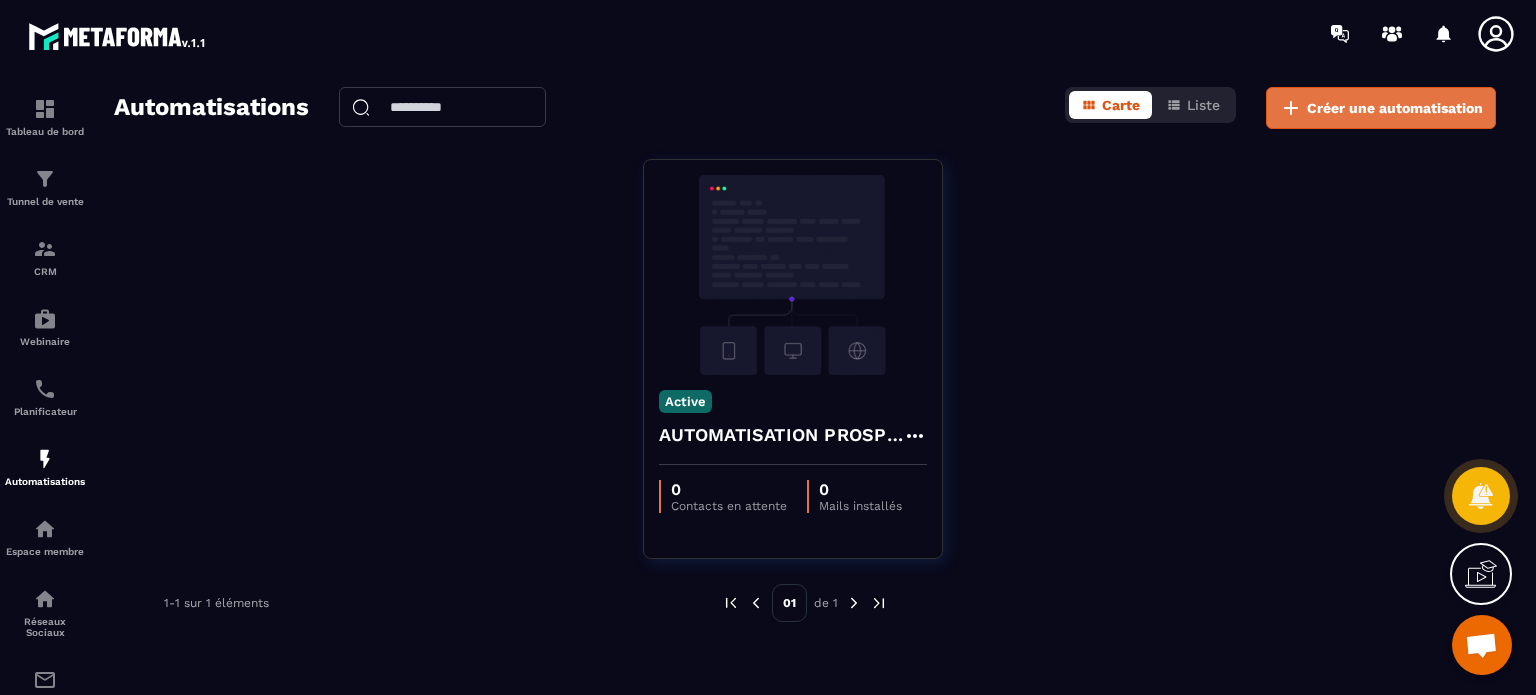 click on "Créer une automatisation" at bounding box center [1395, 108] 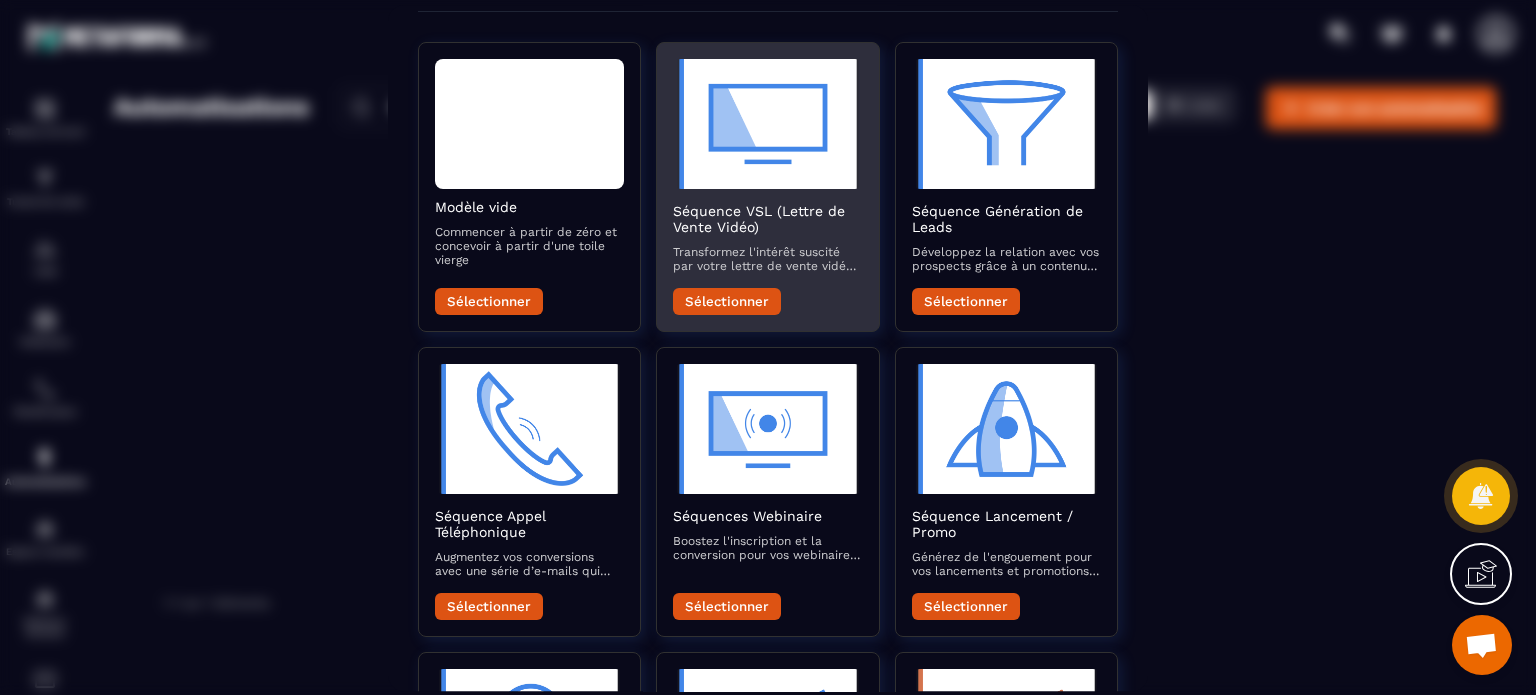 scroll, scrollTop: 100, scrollLeft: 0, axis: vertical 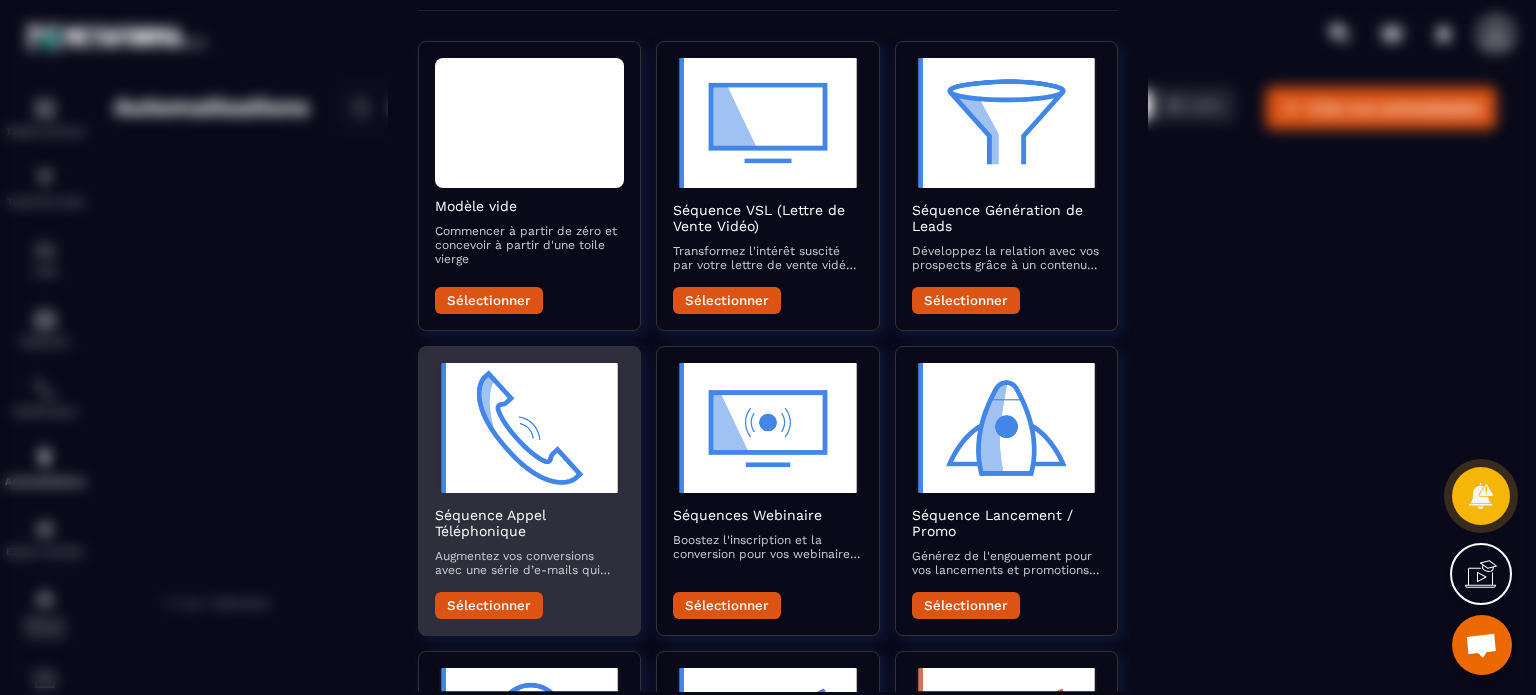 click at bounding box center (529, 428) 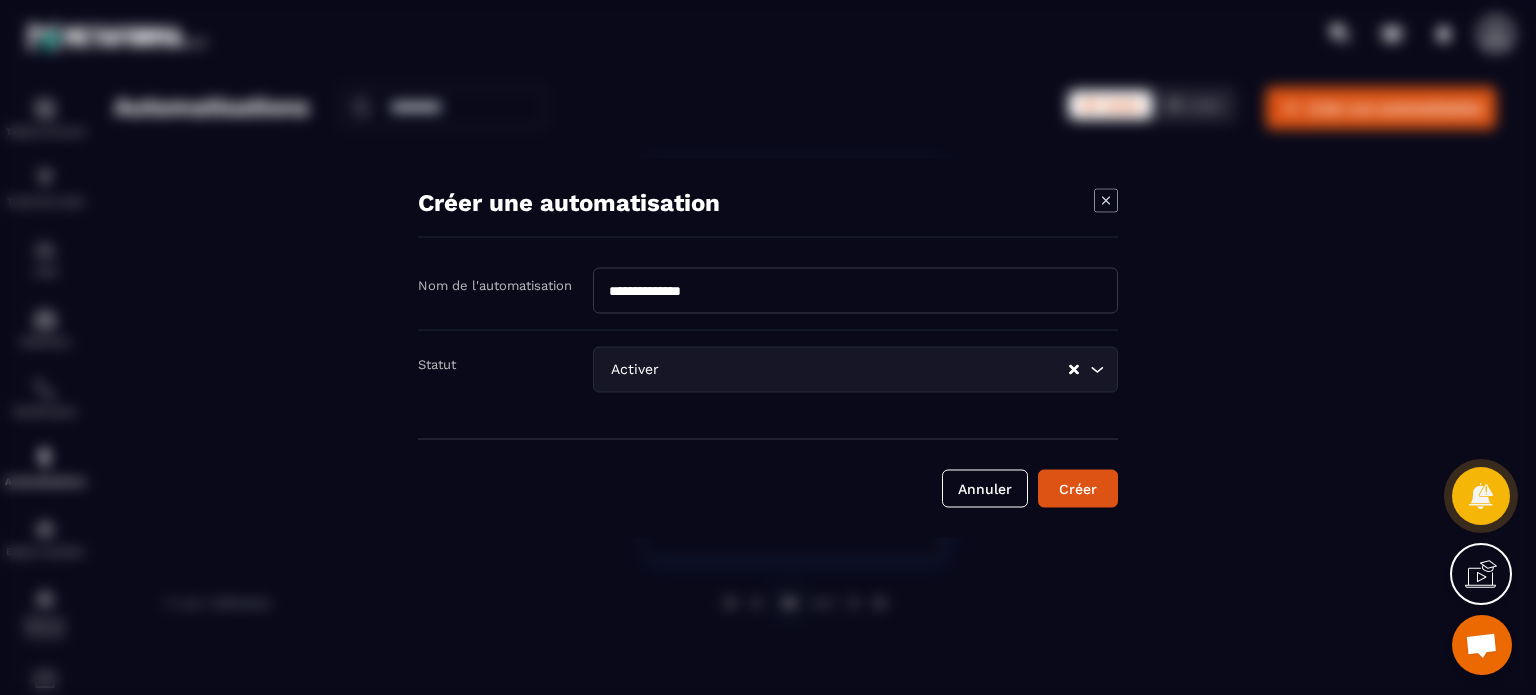 click on "**********" at bounding box center (855, 290) 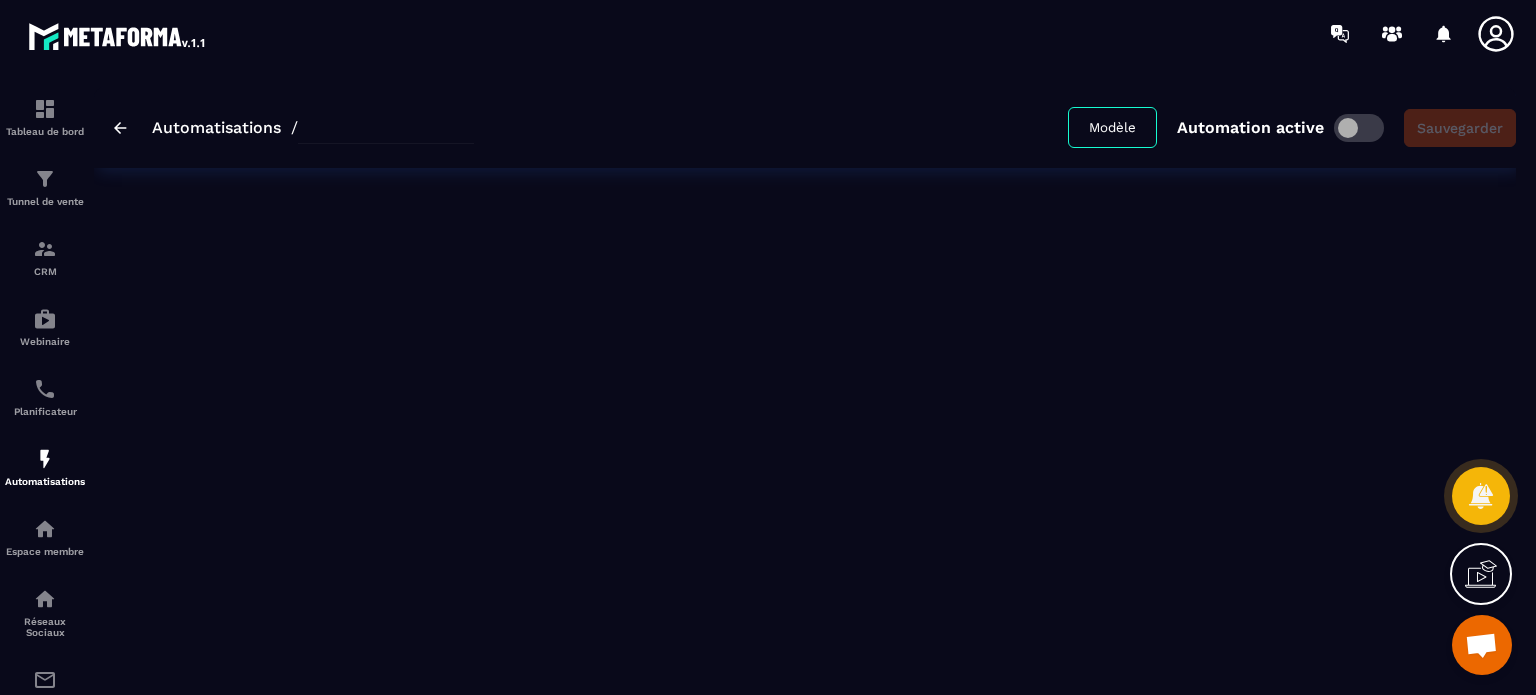 type on "**********" 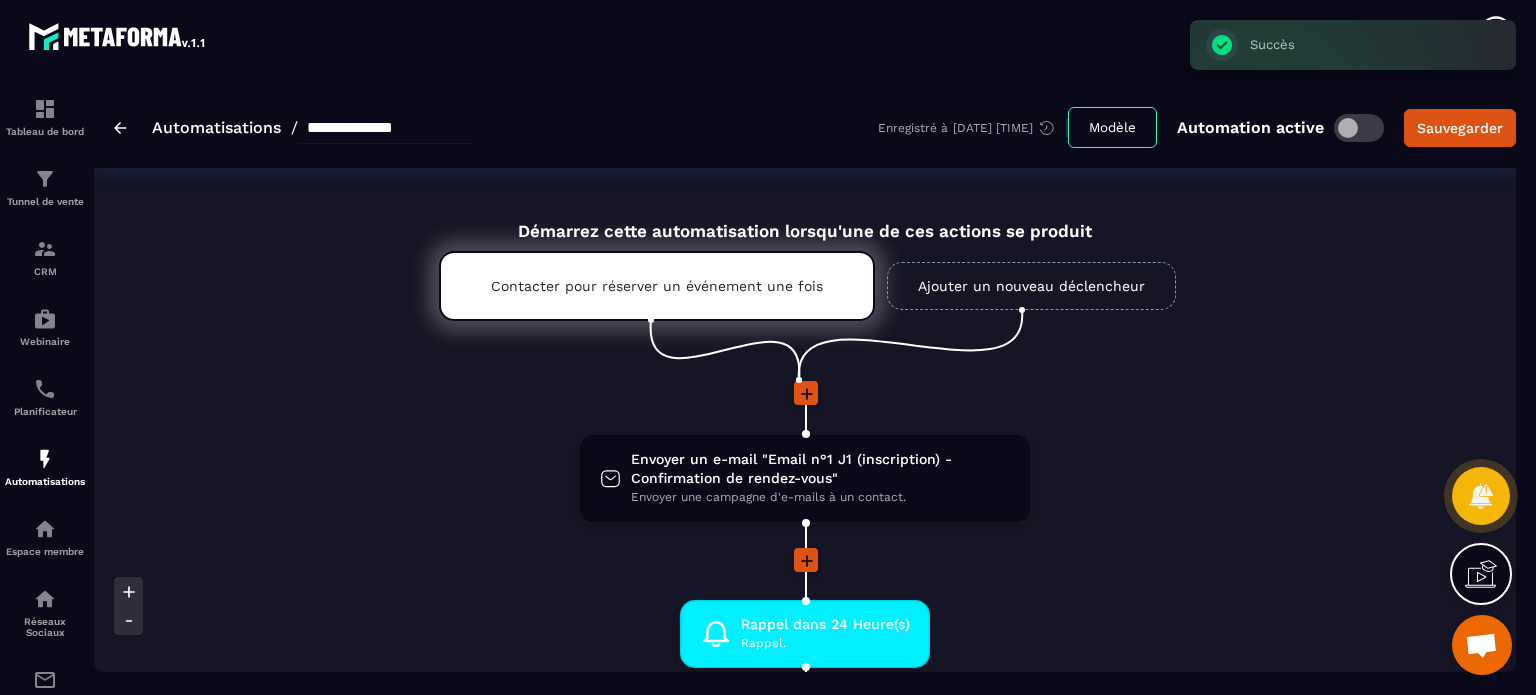 click on "Contacter pour réserver un événement  une fois Ajouter un nouveau déclencheur" at bounding box center [805, 311] 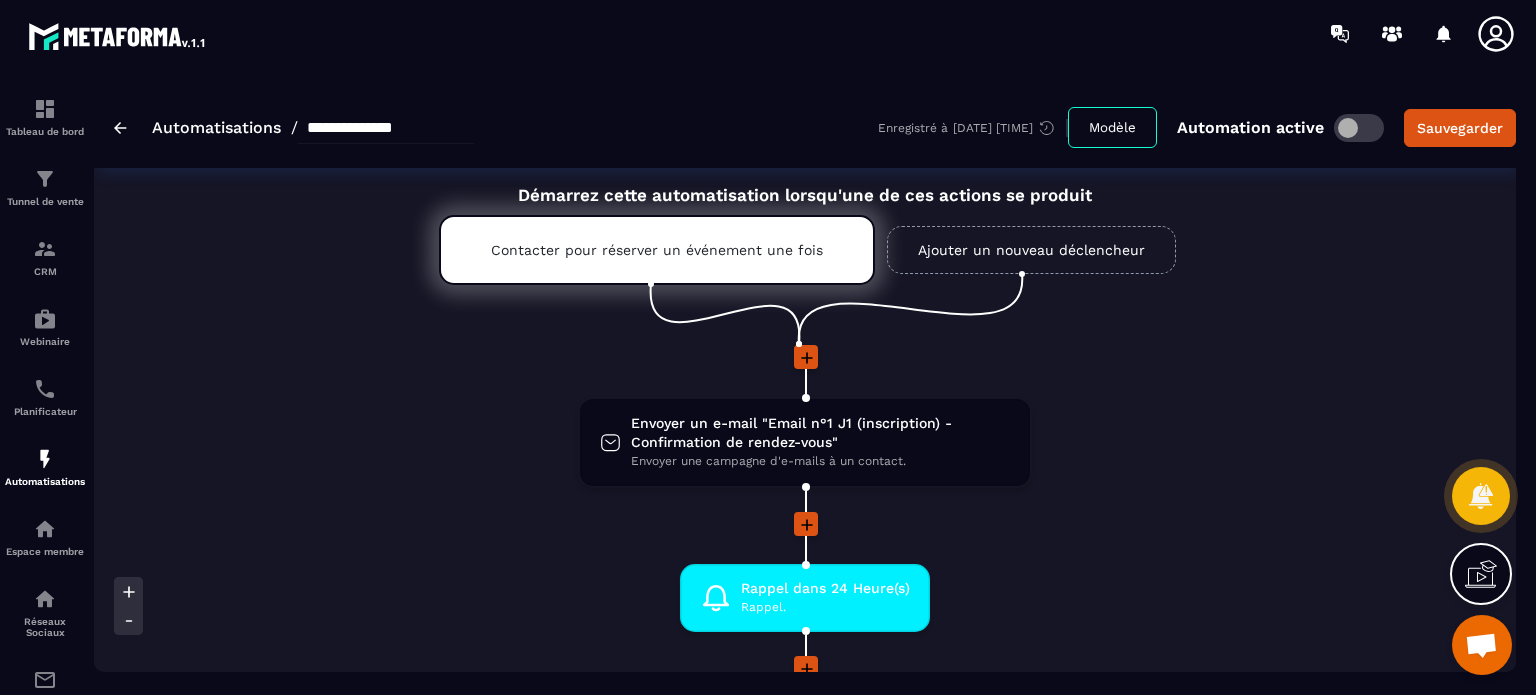 scroll, scrollTop: 0, scrollLeft: 0, axis: both 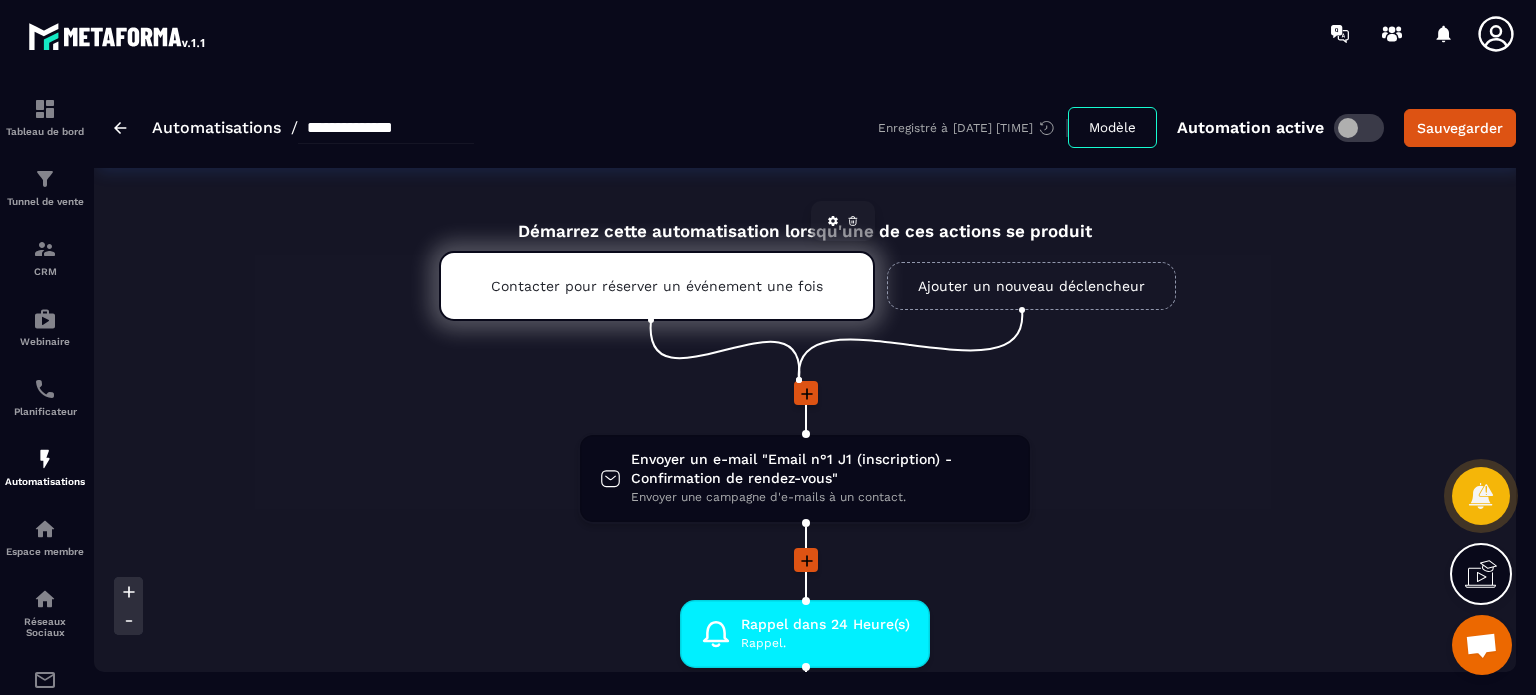click on "Contacter pour réserver un événement  une fois" at bounding box center [657, 286] 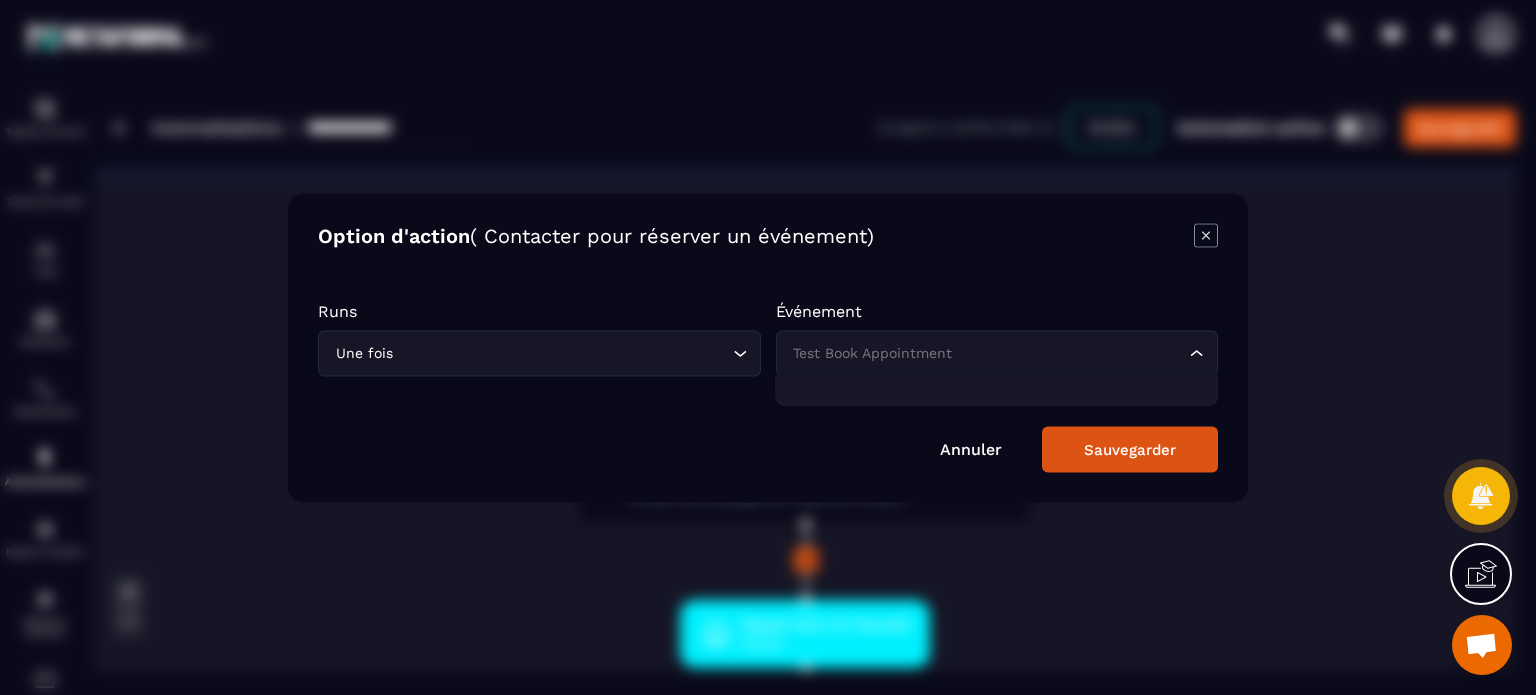 click on "Test Book Appointment" at bounding box center [987, 353] 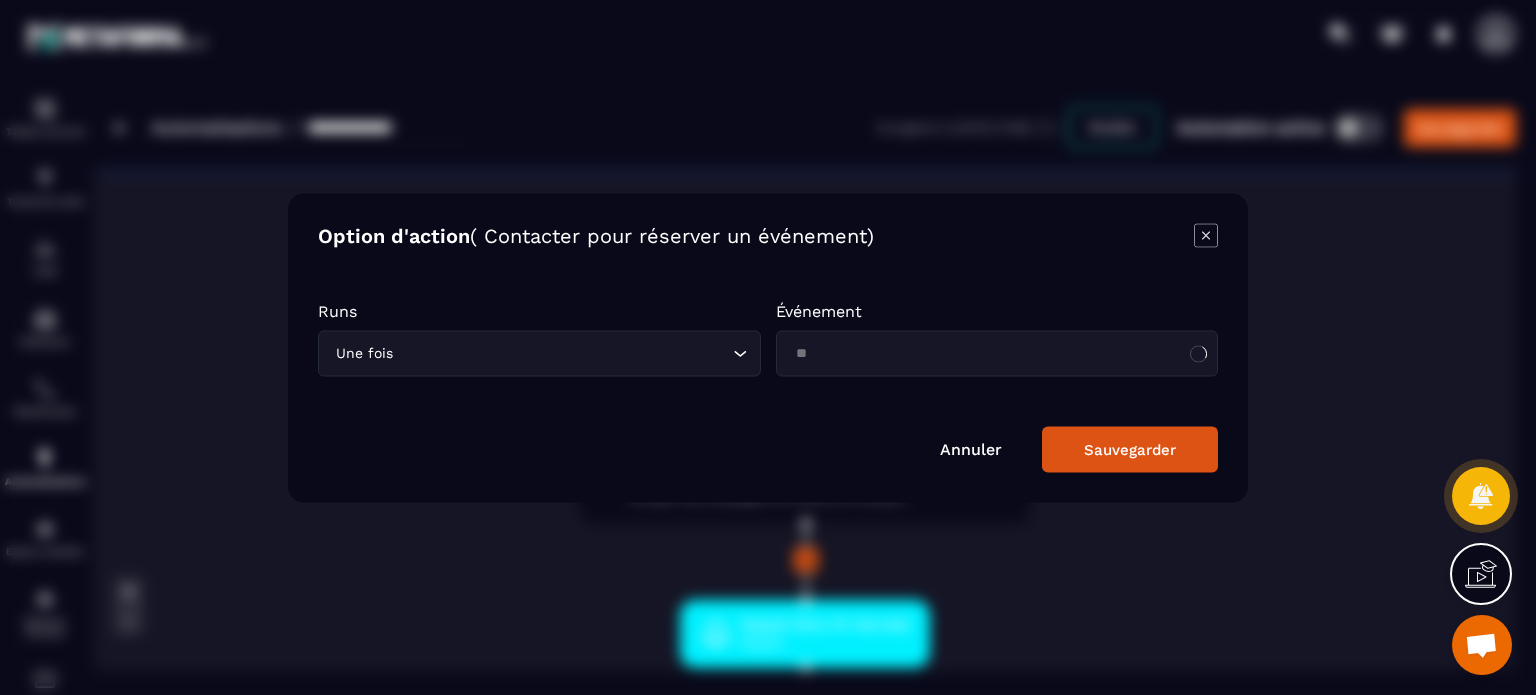 type on "*" 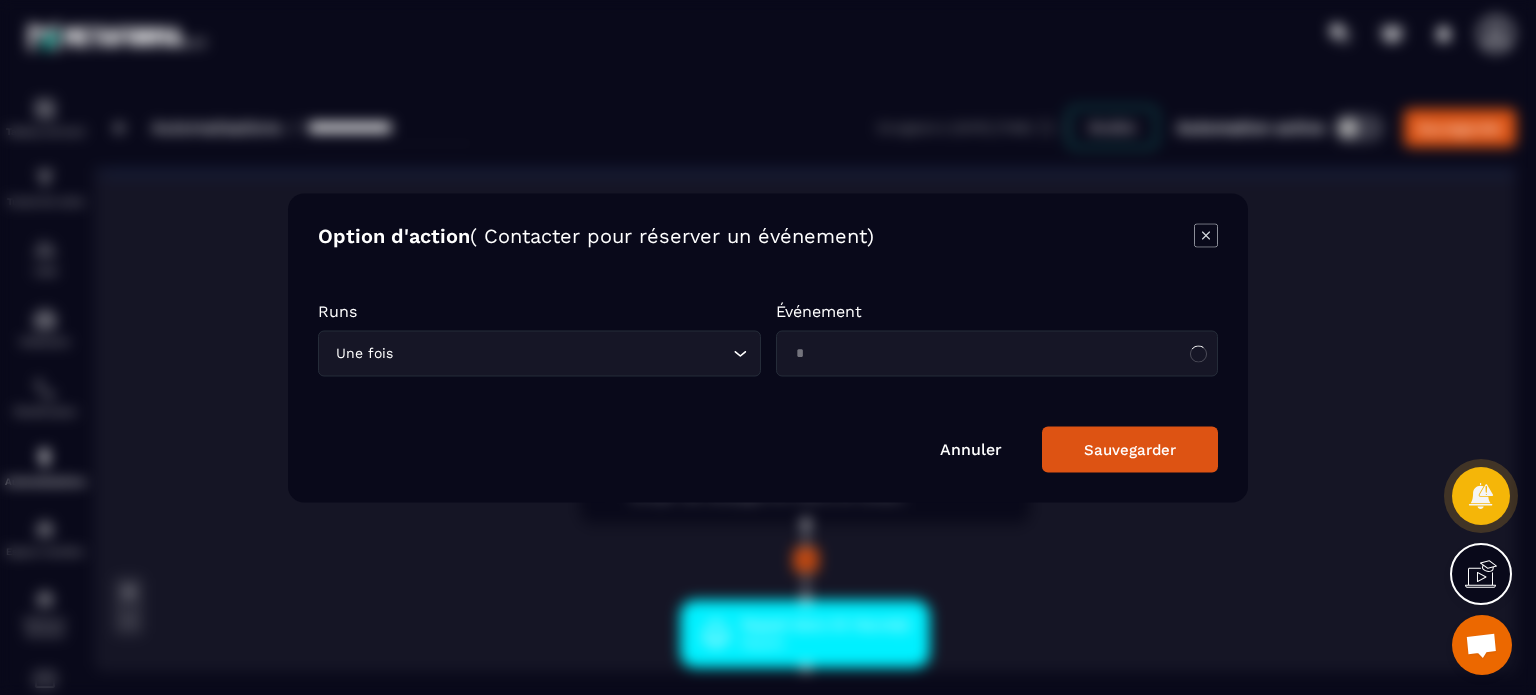 type 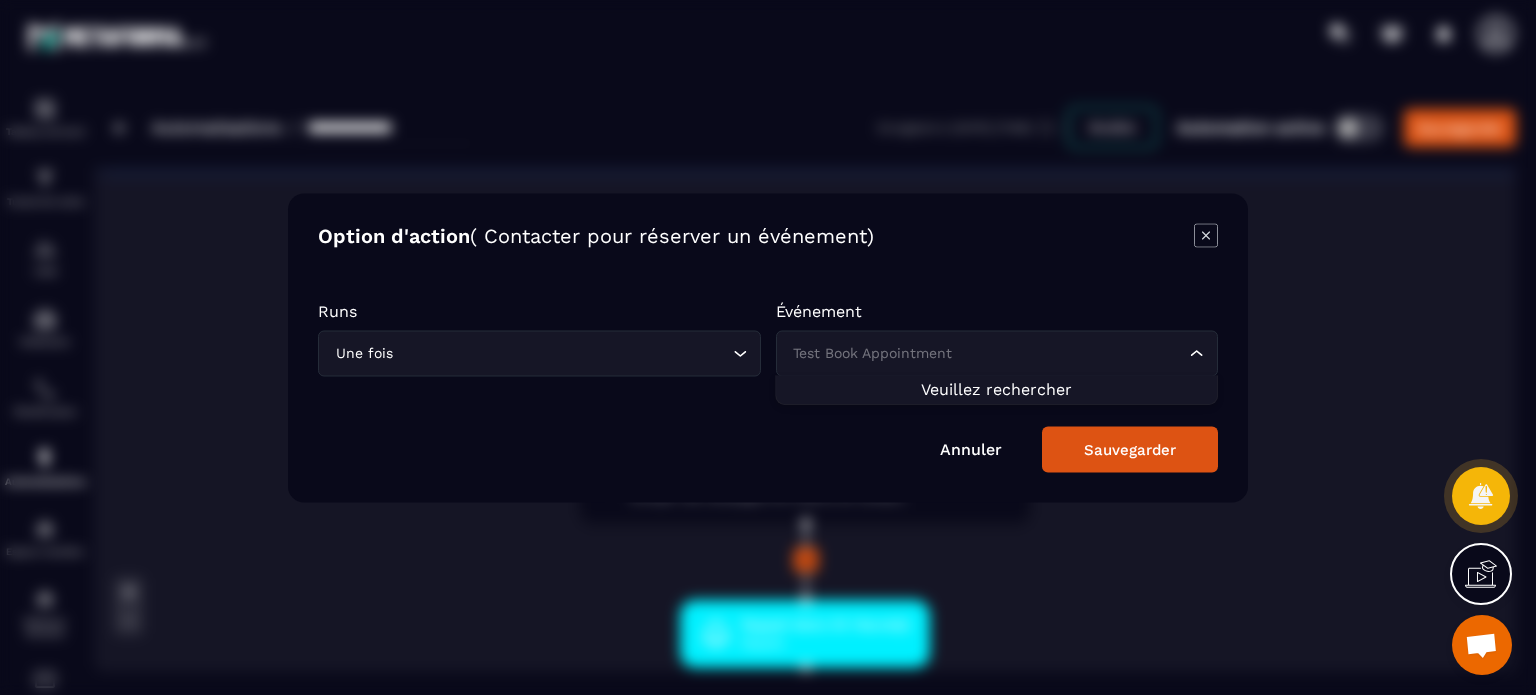 click 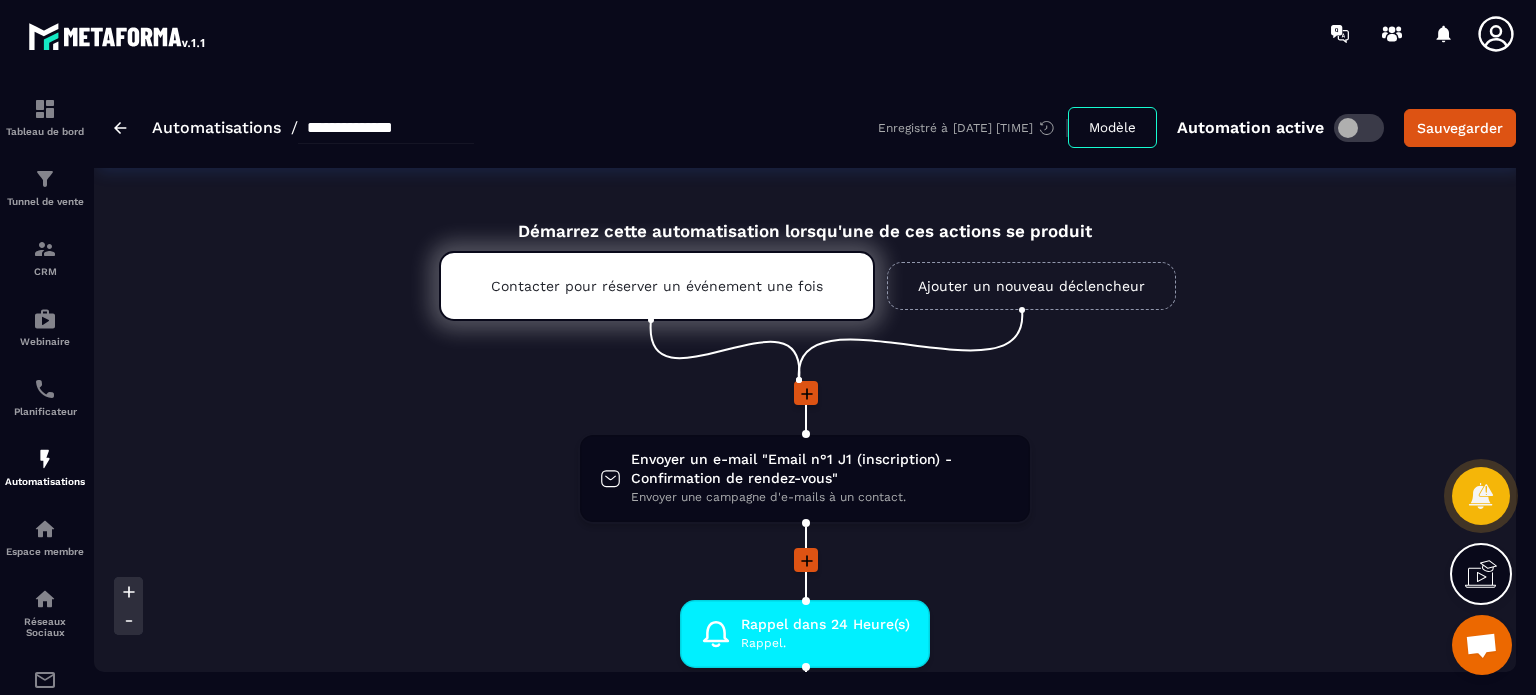 click at bounding box center (805, 407) 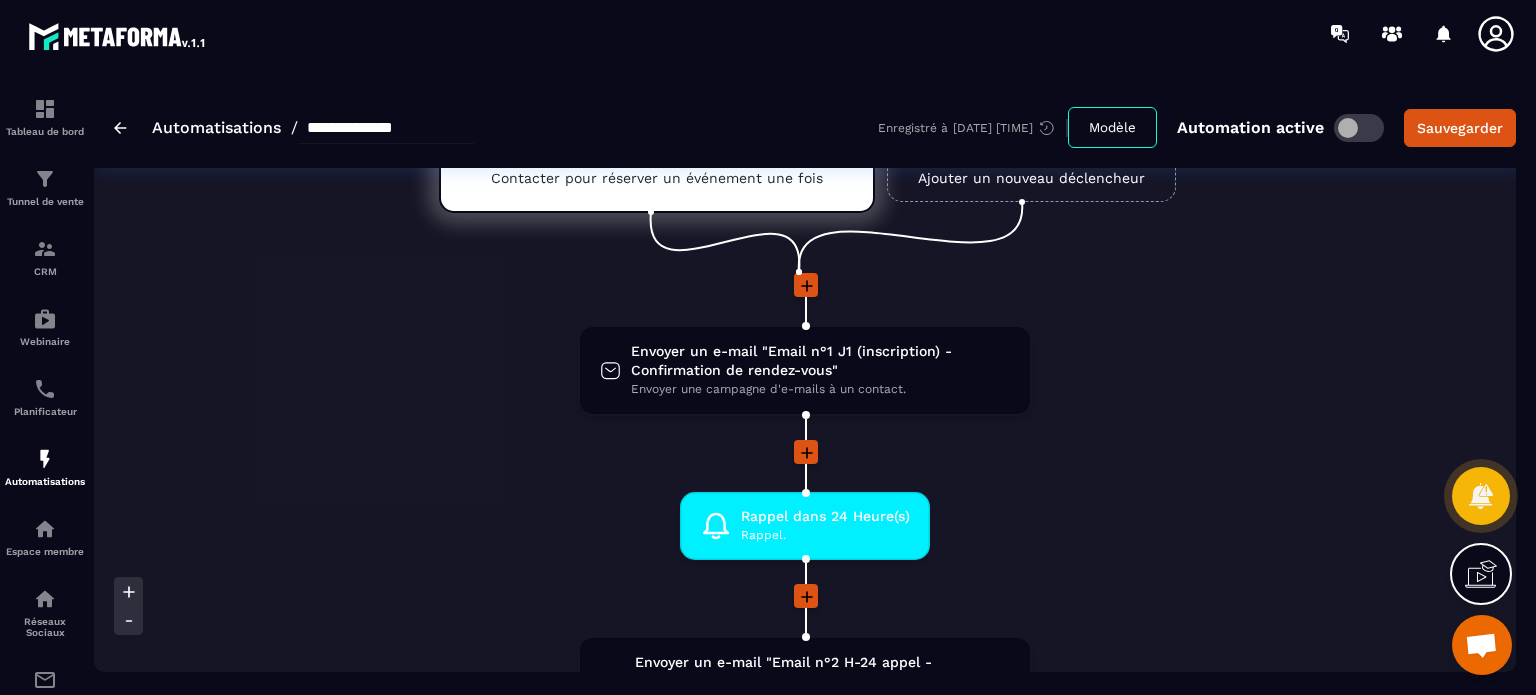 scroll, scrollTop: 360, scrollLeft: 0, axis: vertical 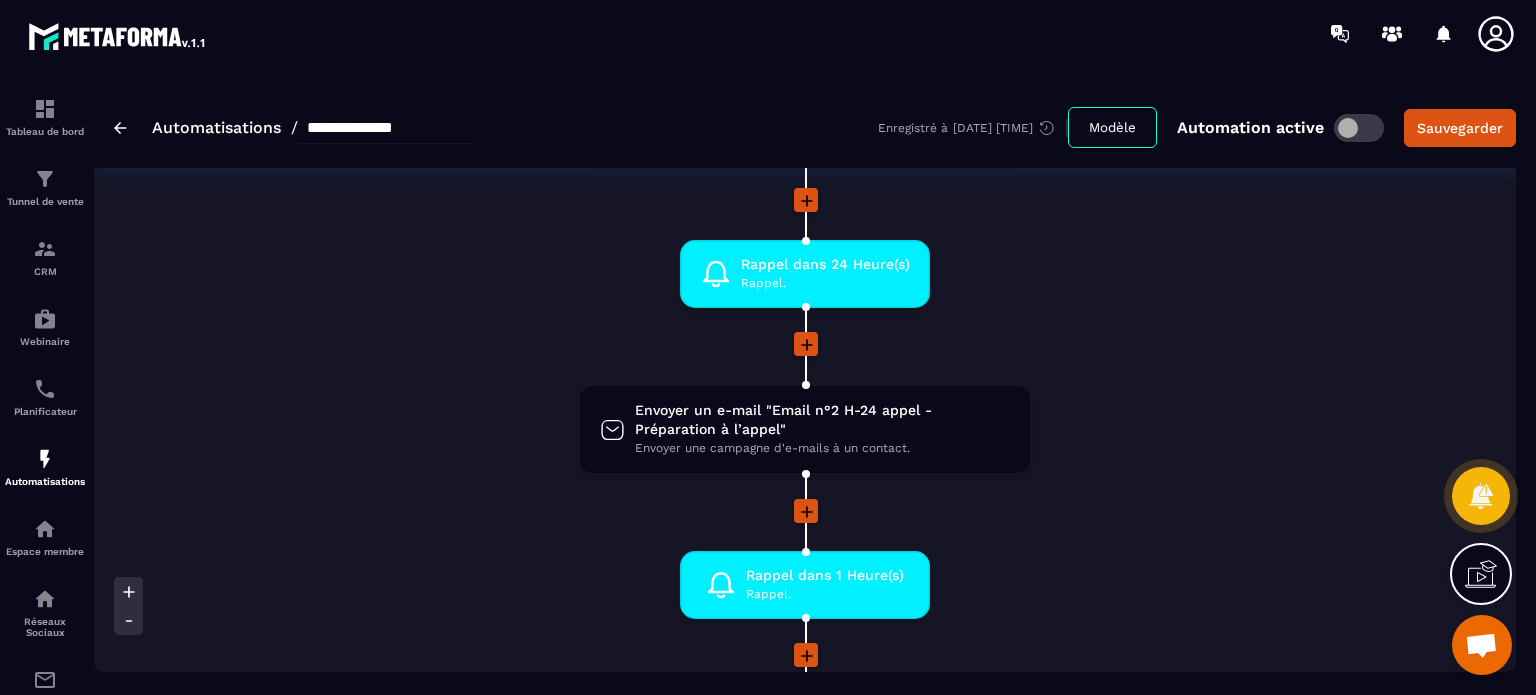 click at bounding box center [805, 345] 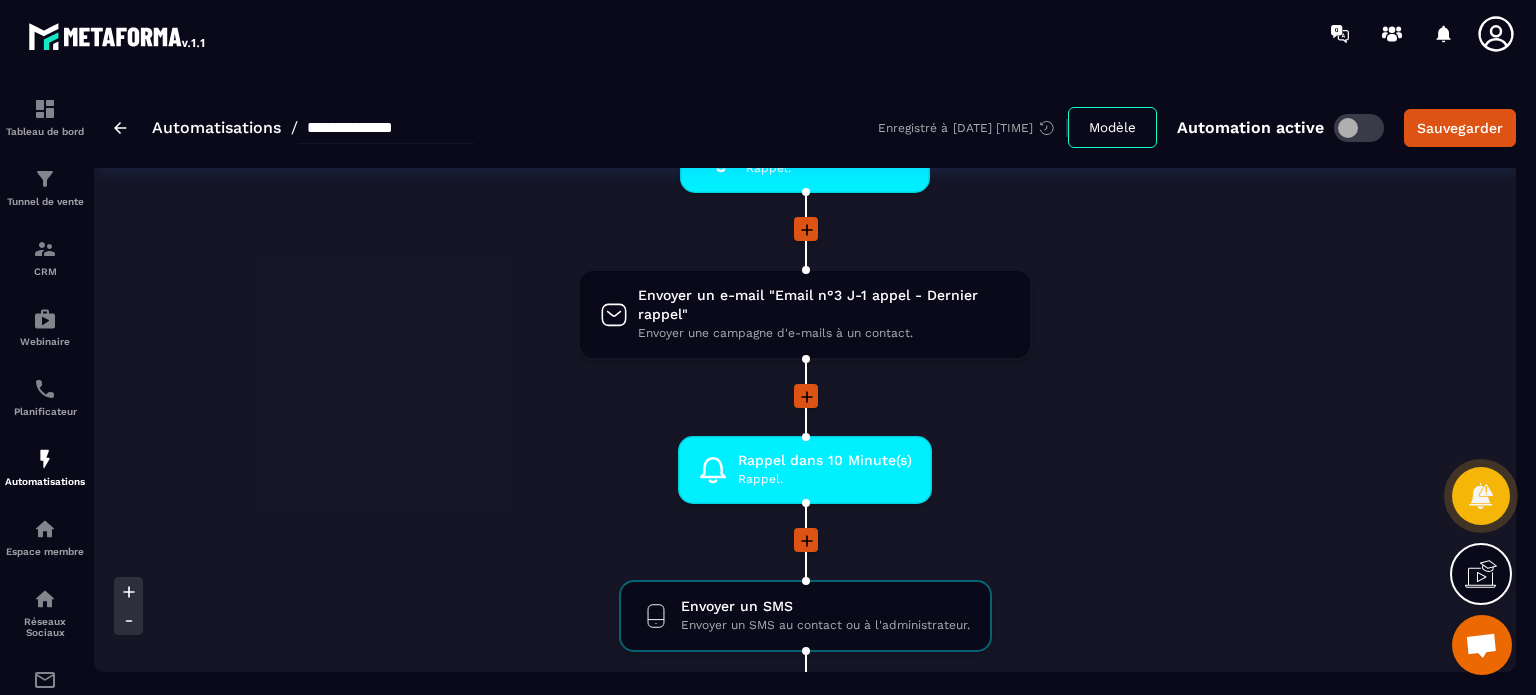 scroll, scrollTop: 880, scrollLeft: 0, axis: vertical 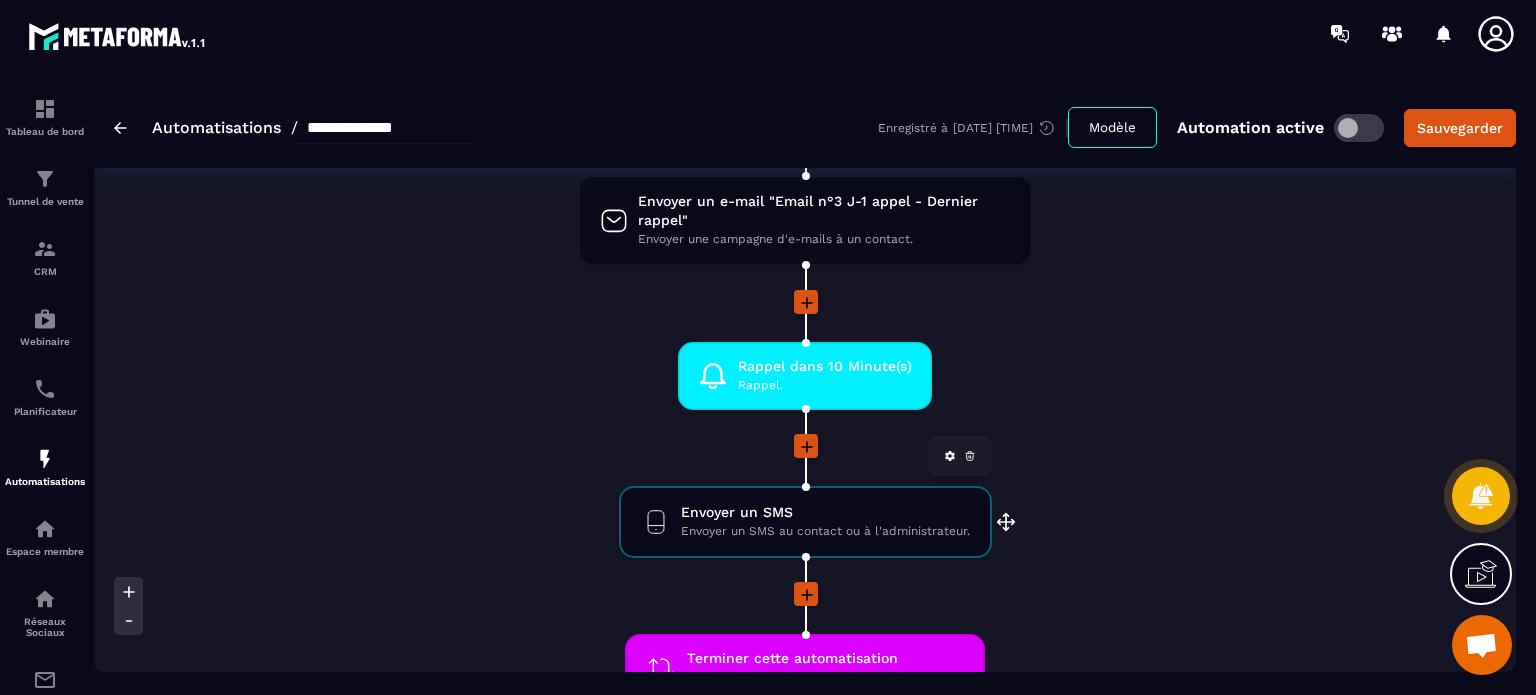 click on "Envoyer un SMS au contact ou à l'administrateur." at bounding box center [825, 531] 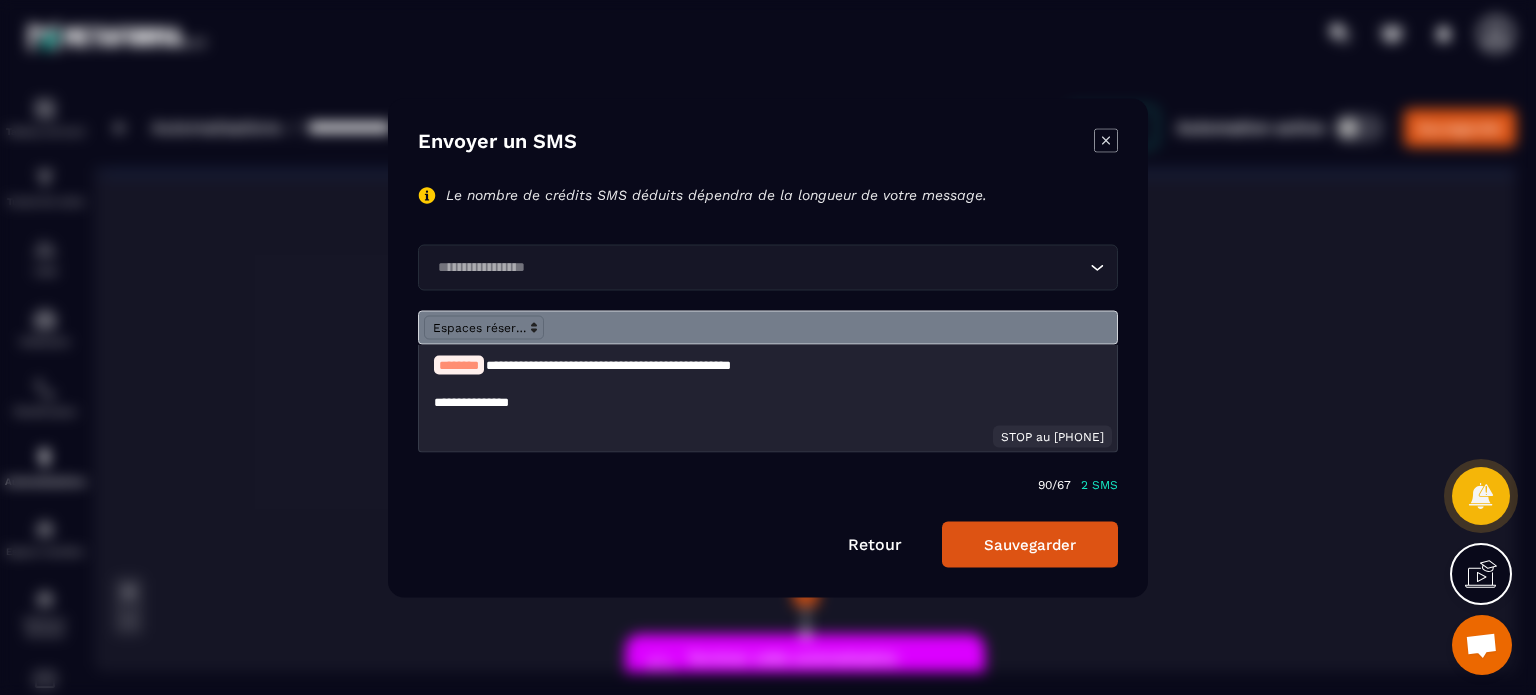 click 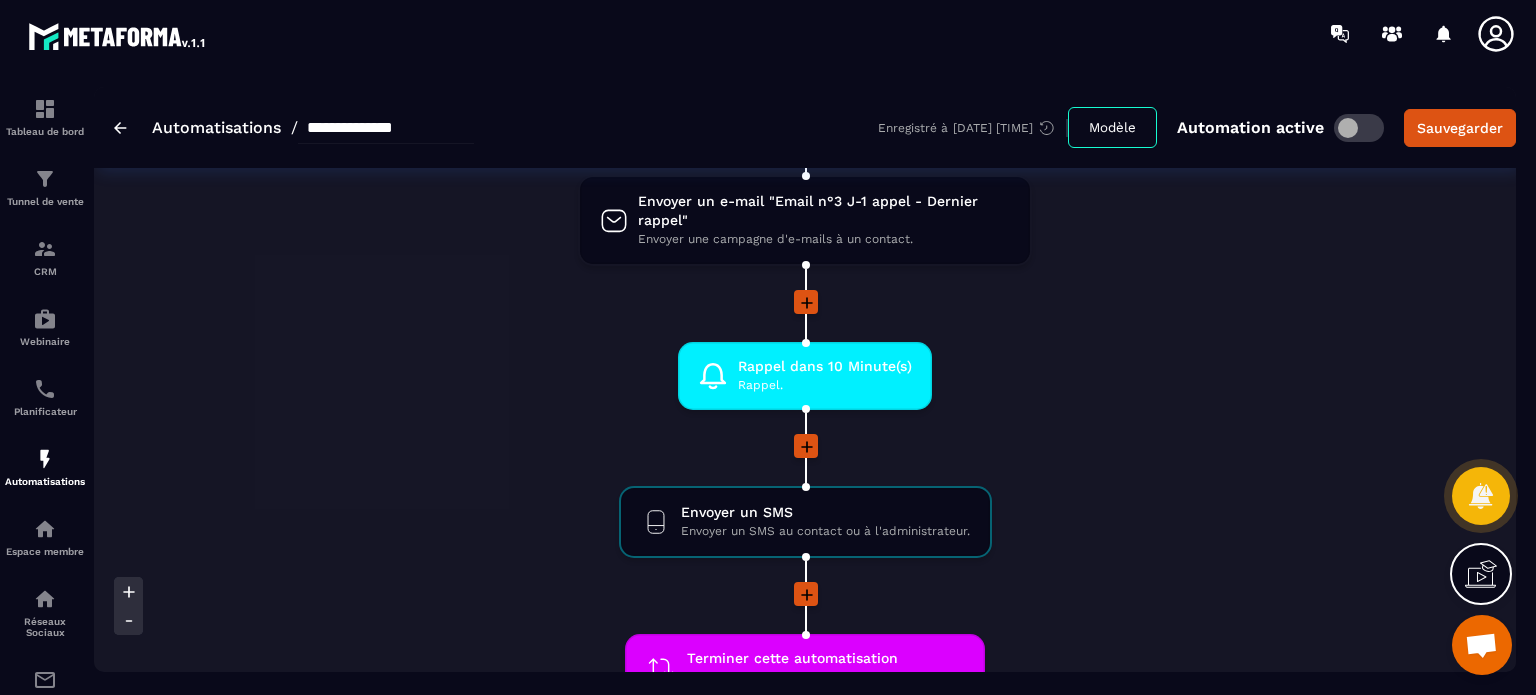 click 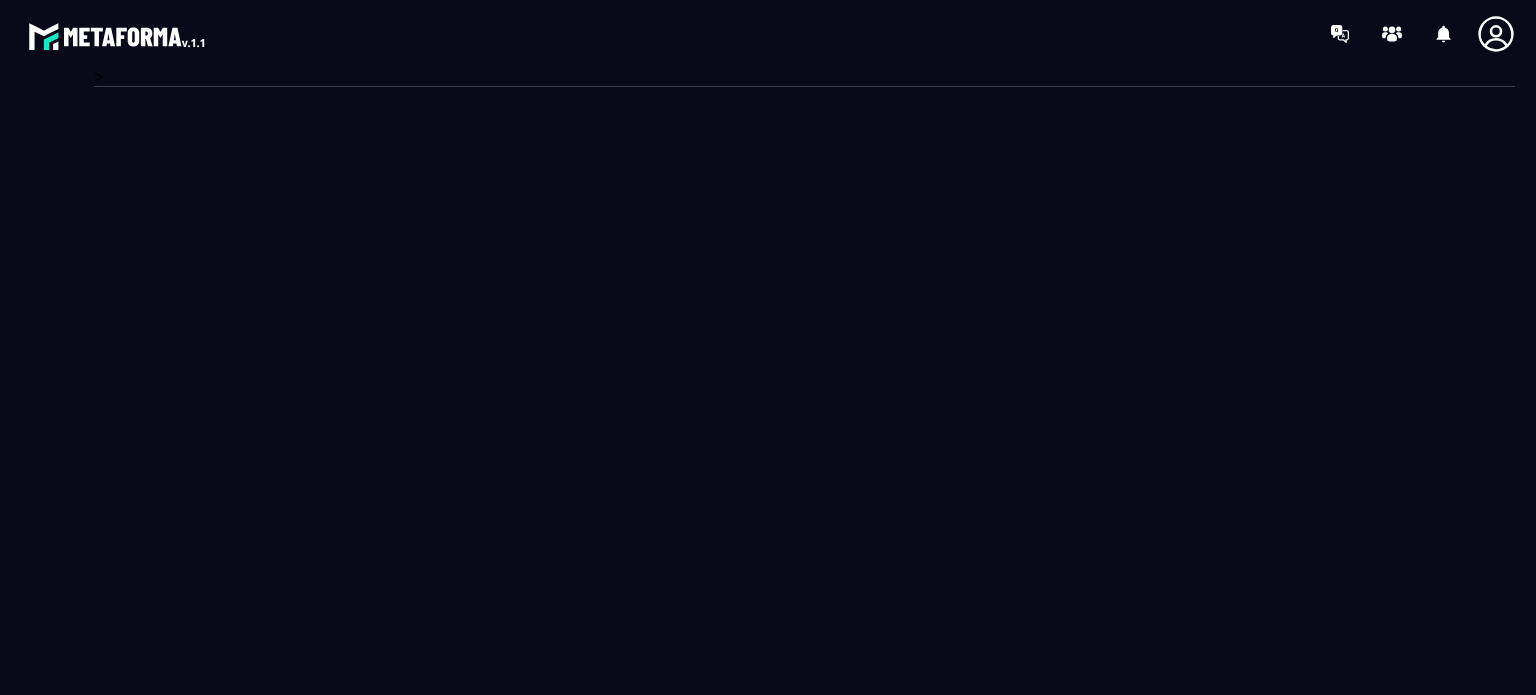 scroll, scrollTop: 0, scrollLeft: 0, axis: both 